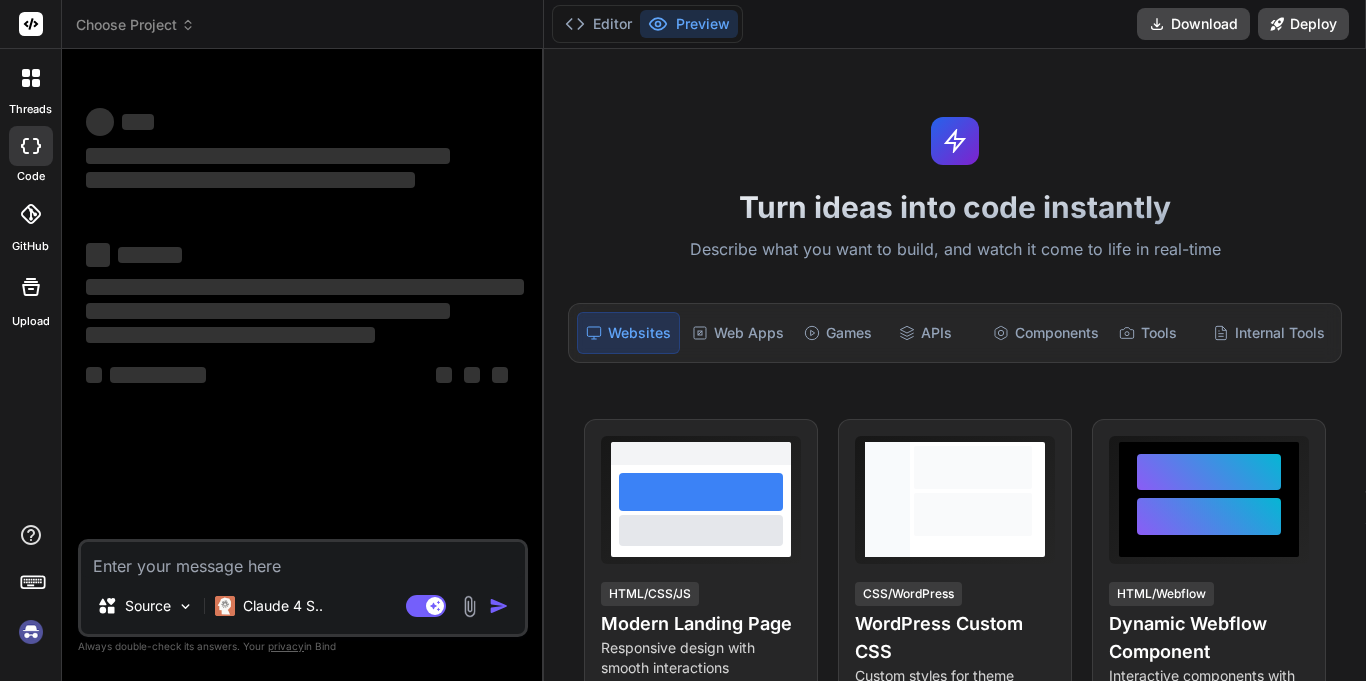scroll, scrollTop: 0, scrollLeft: 0, axis: both 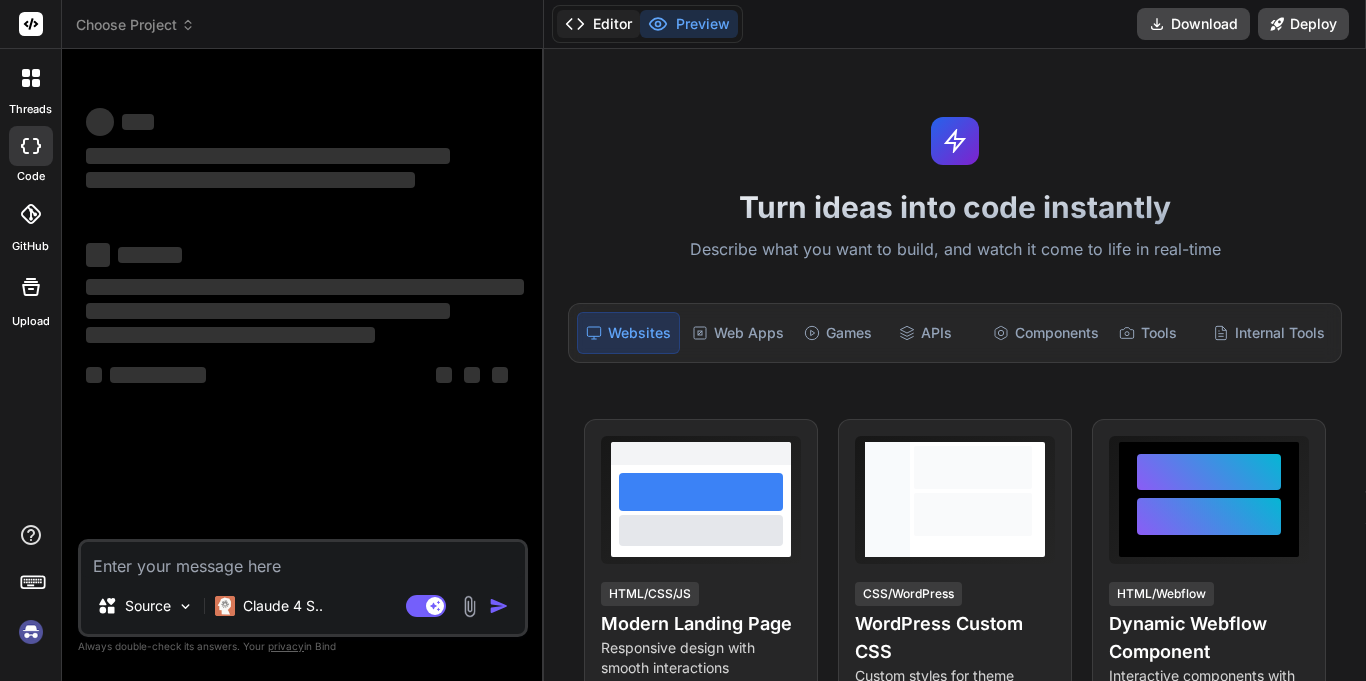 click 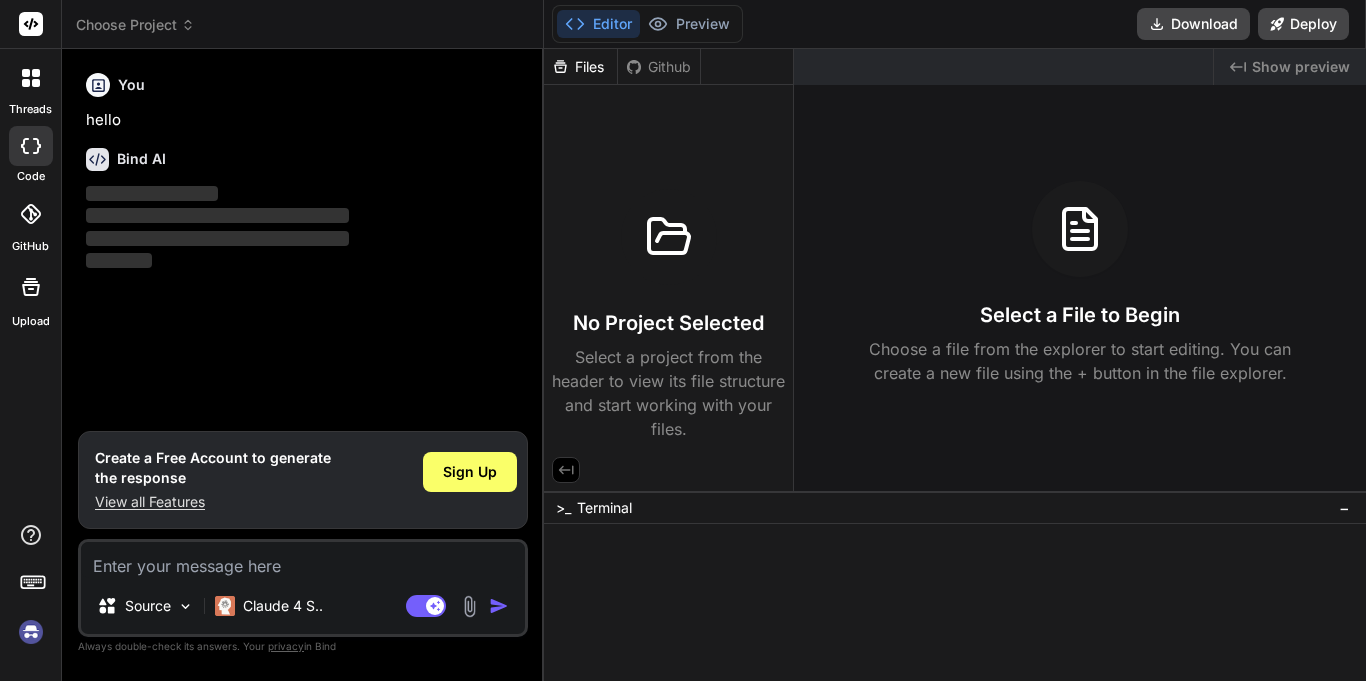 click 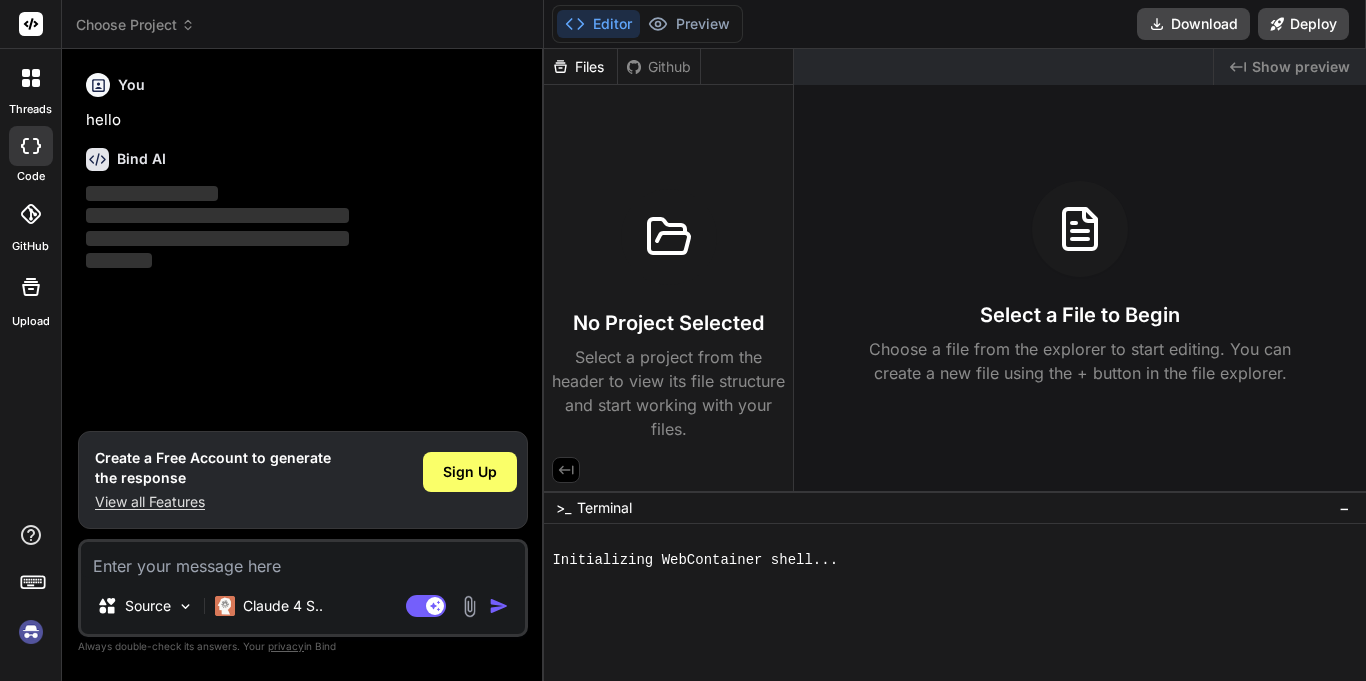 click at bounding box center [31, 632] 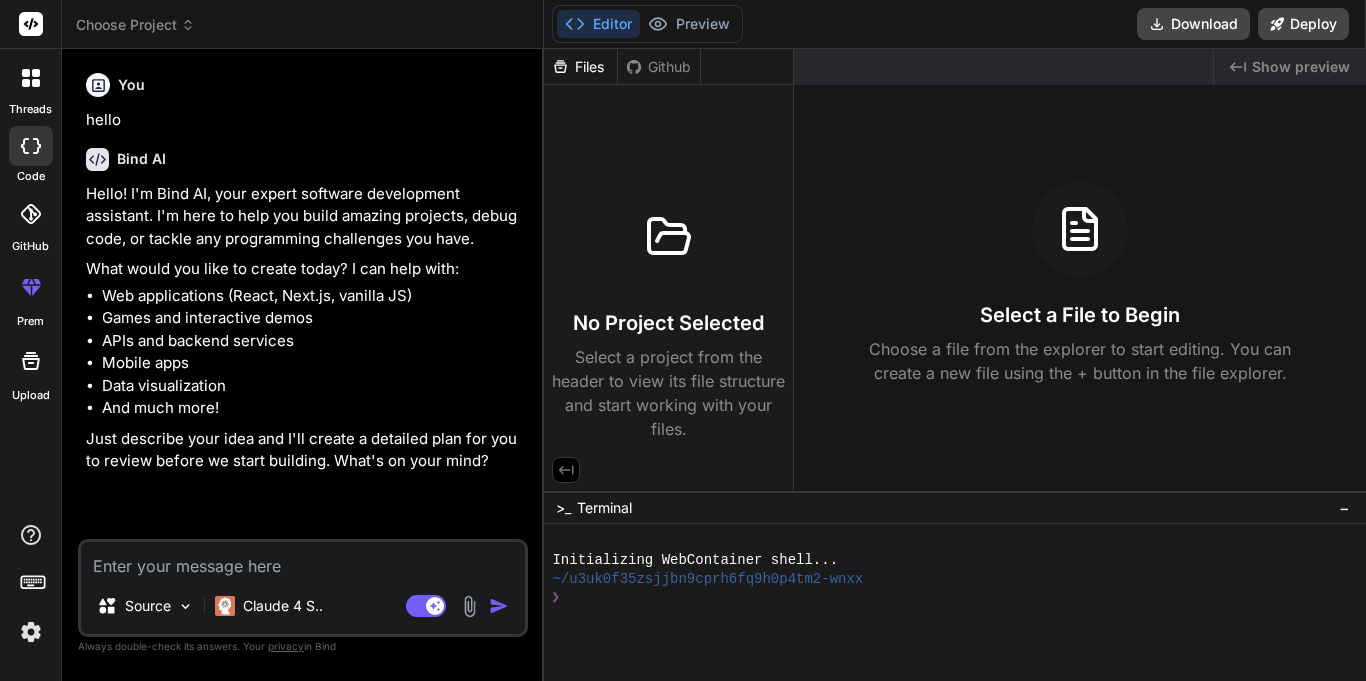 click at bounding box center (31, 78) 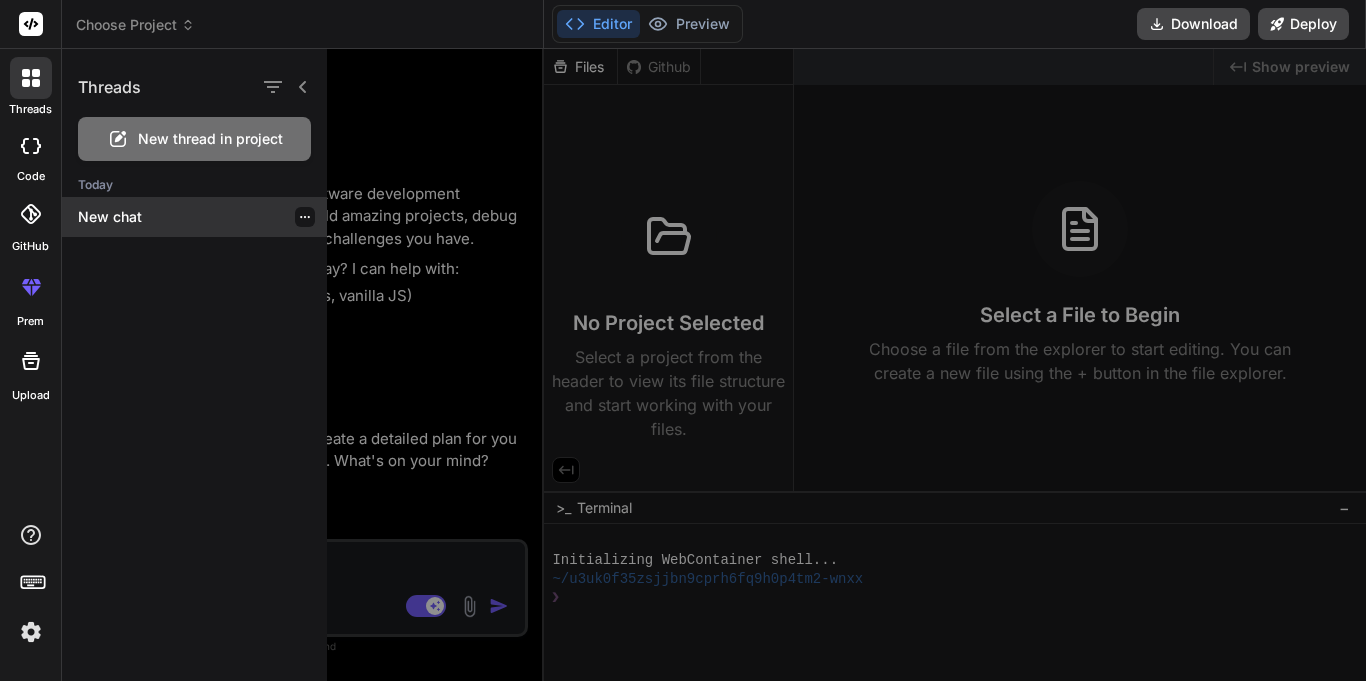 click on "New chat" at bounding box center (194, 217) 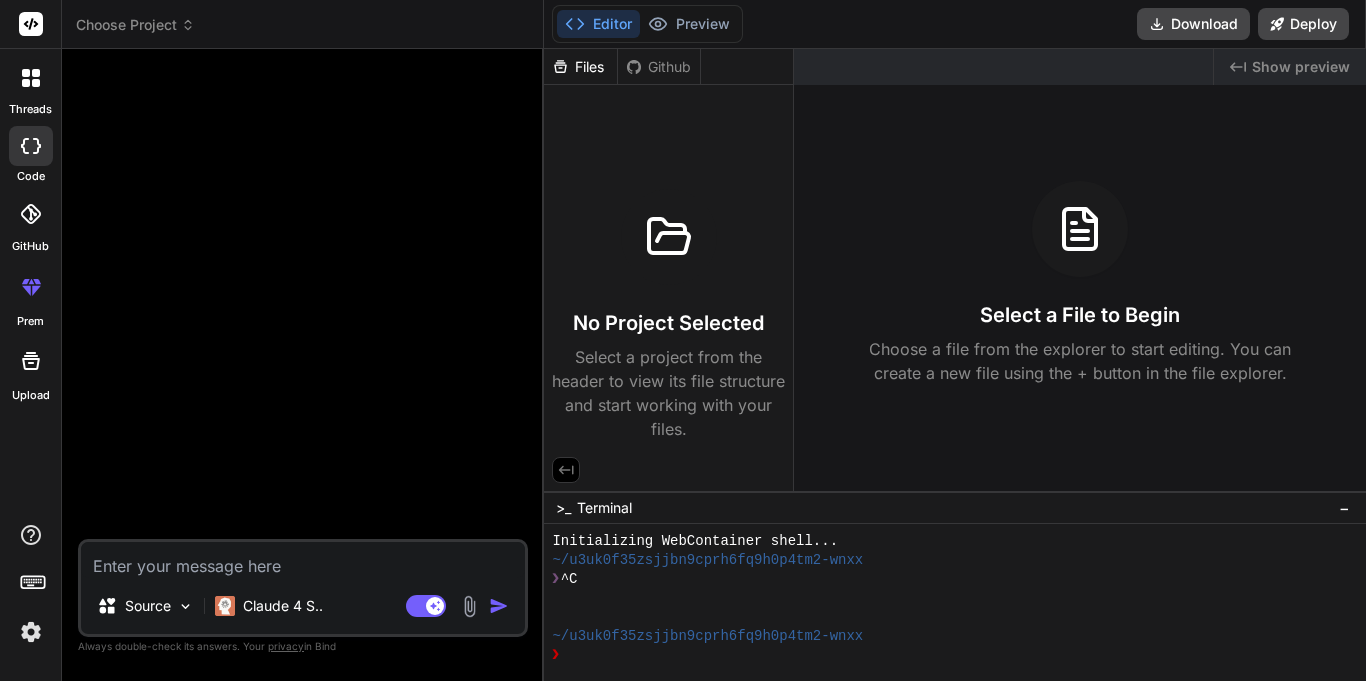 scroll, scrollTop: 19, scrollLeft: 0, axis: vertical 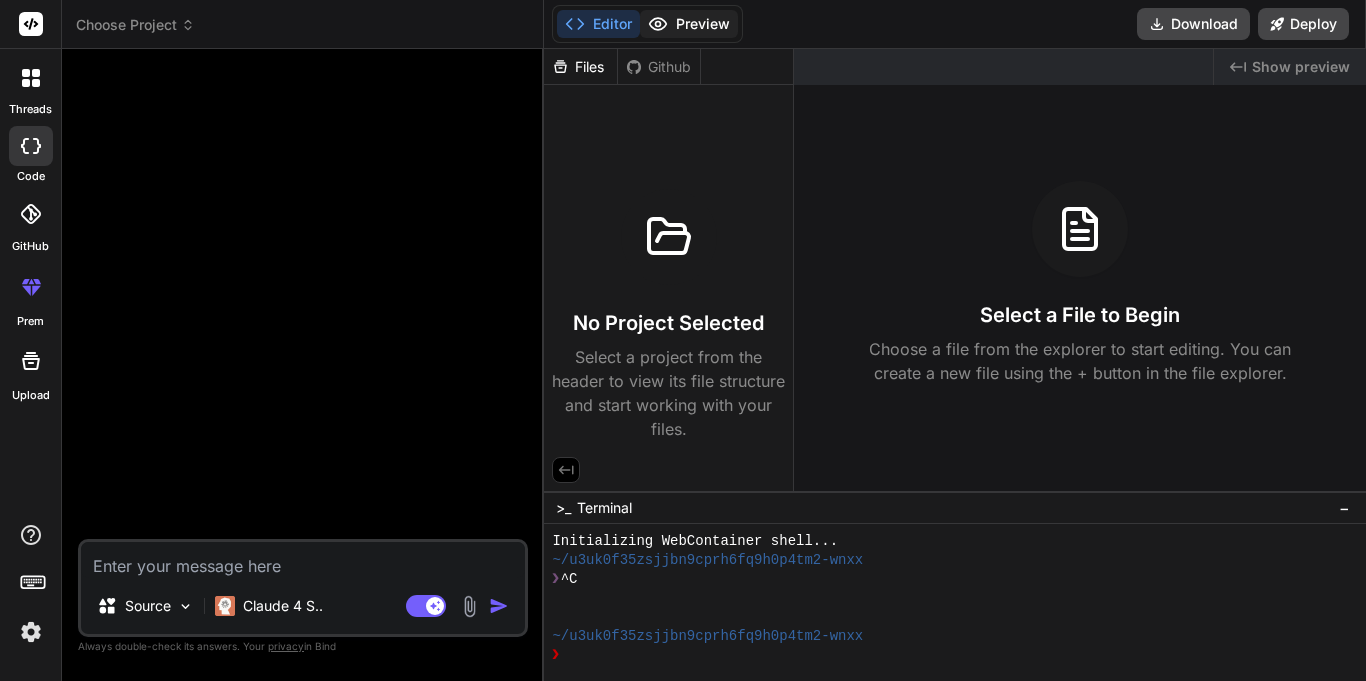 click on "Preview" at bounding box center [689, 24] 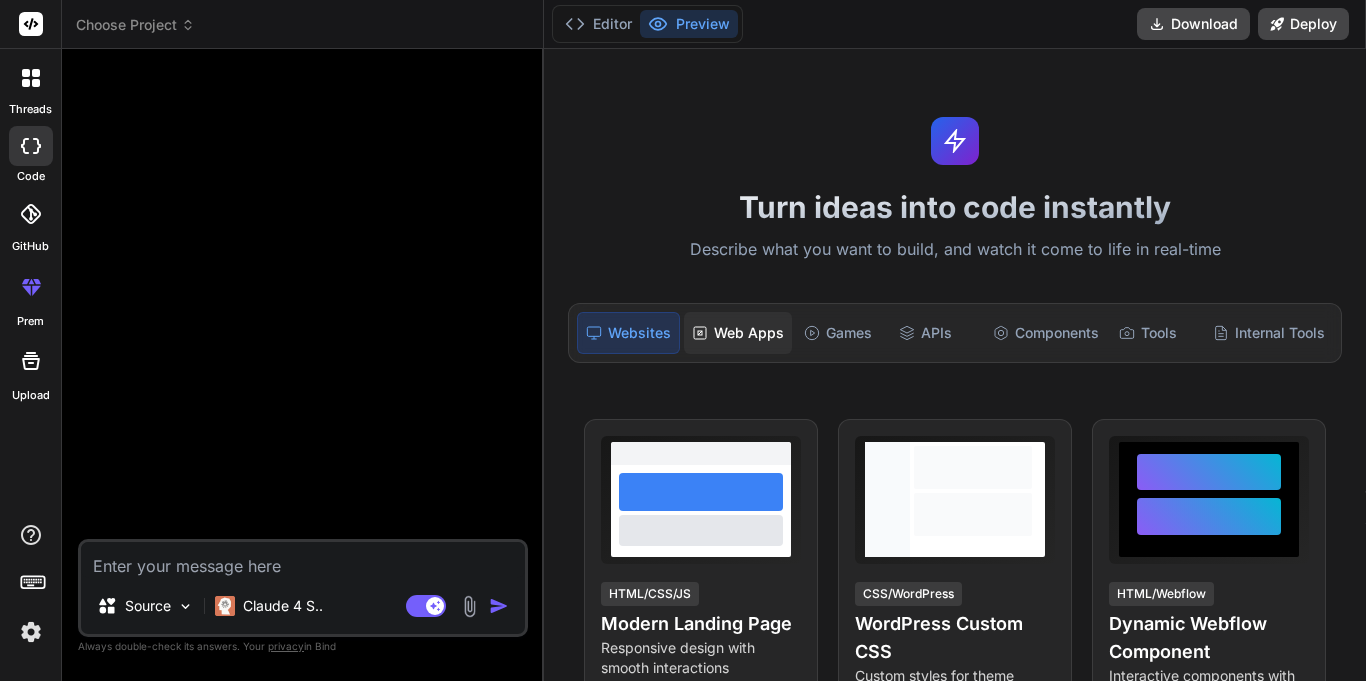click on "Web Apps" at bounding box center (738, 333) 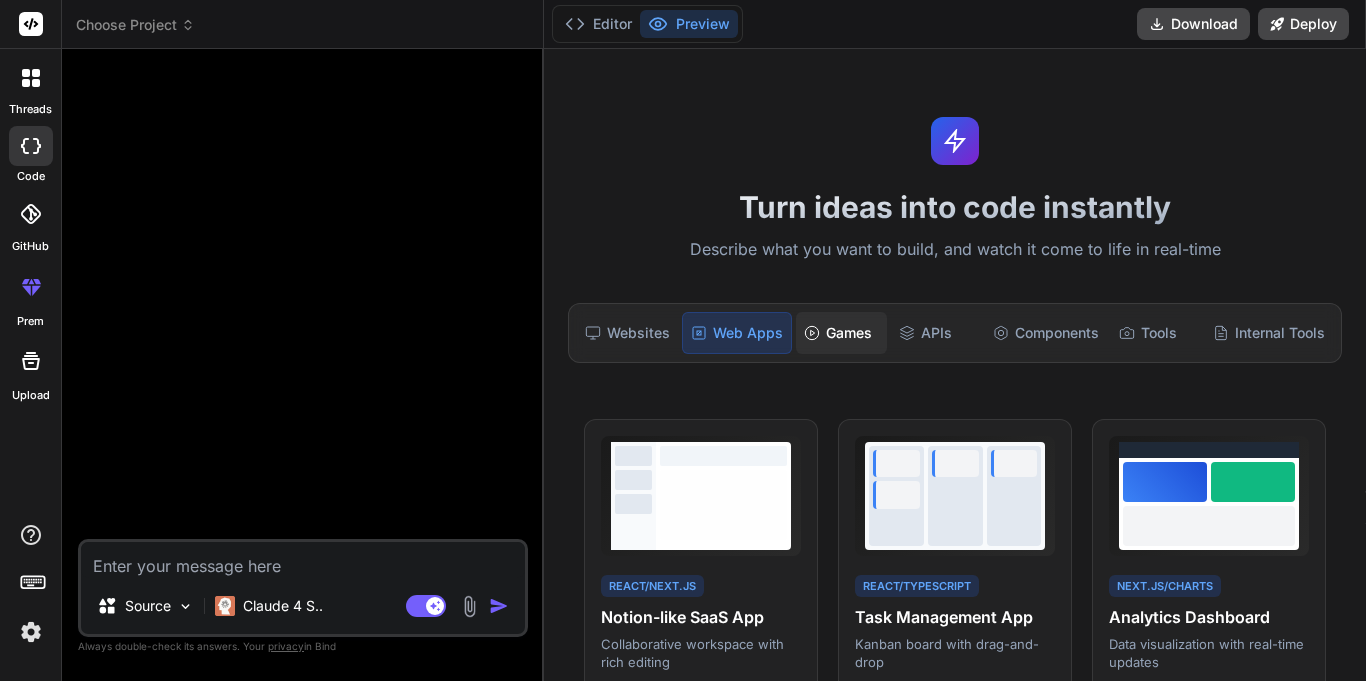 click on "Games" at bounding box center [841, 333] 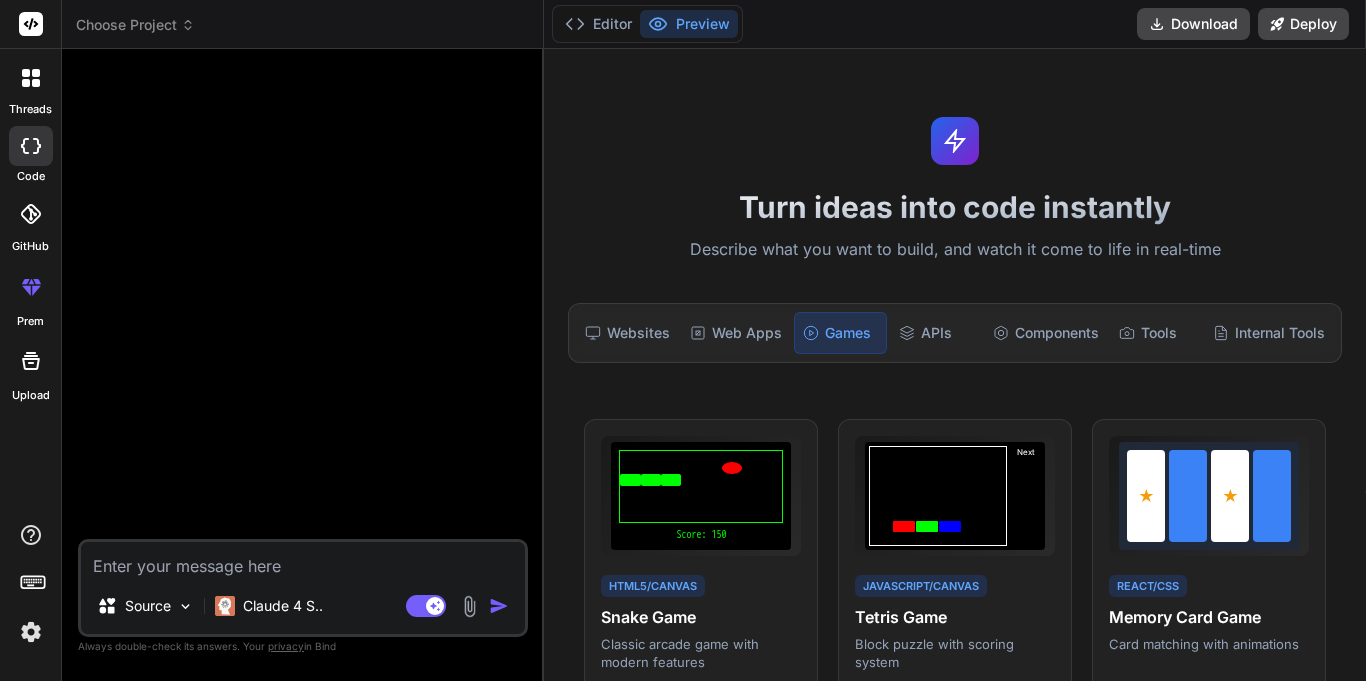 type on "x" 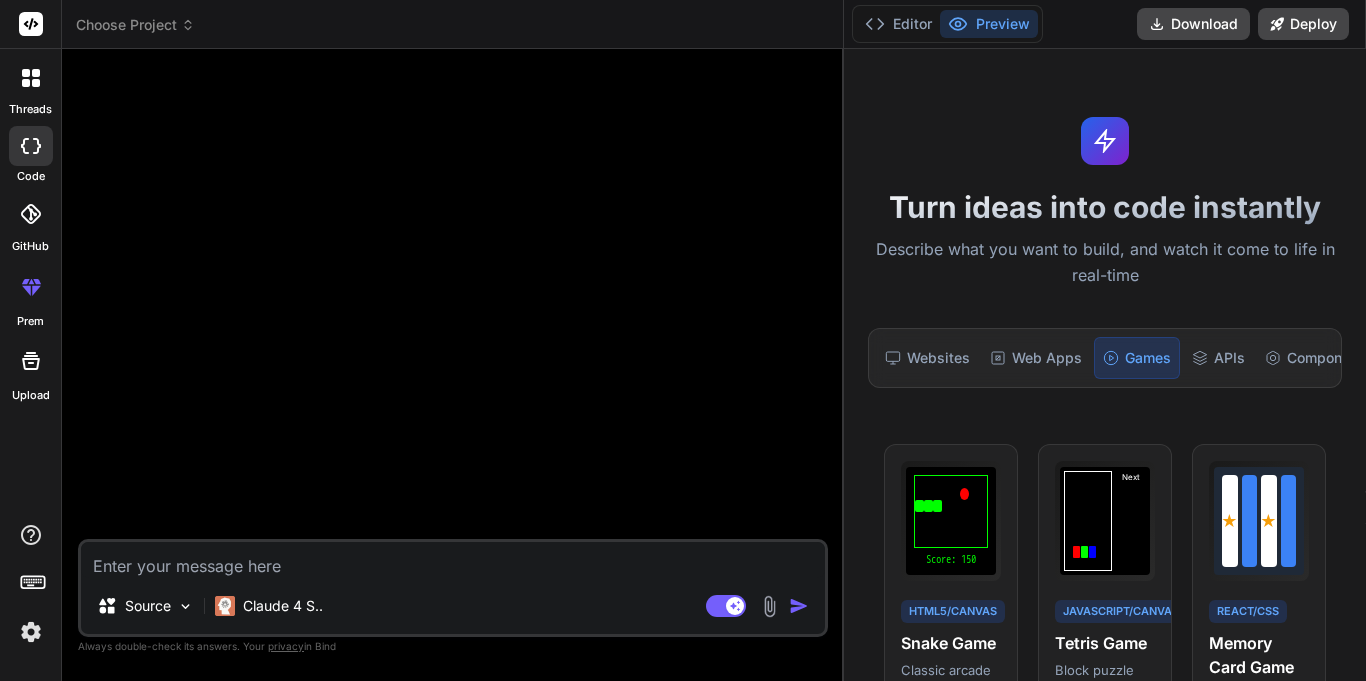 drag, startPoint x: 542, startPoint y: 102, endPoint x: 1038, endPoint y: 86, distance: 496.258 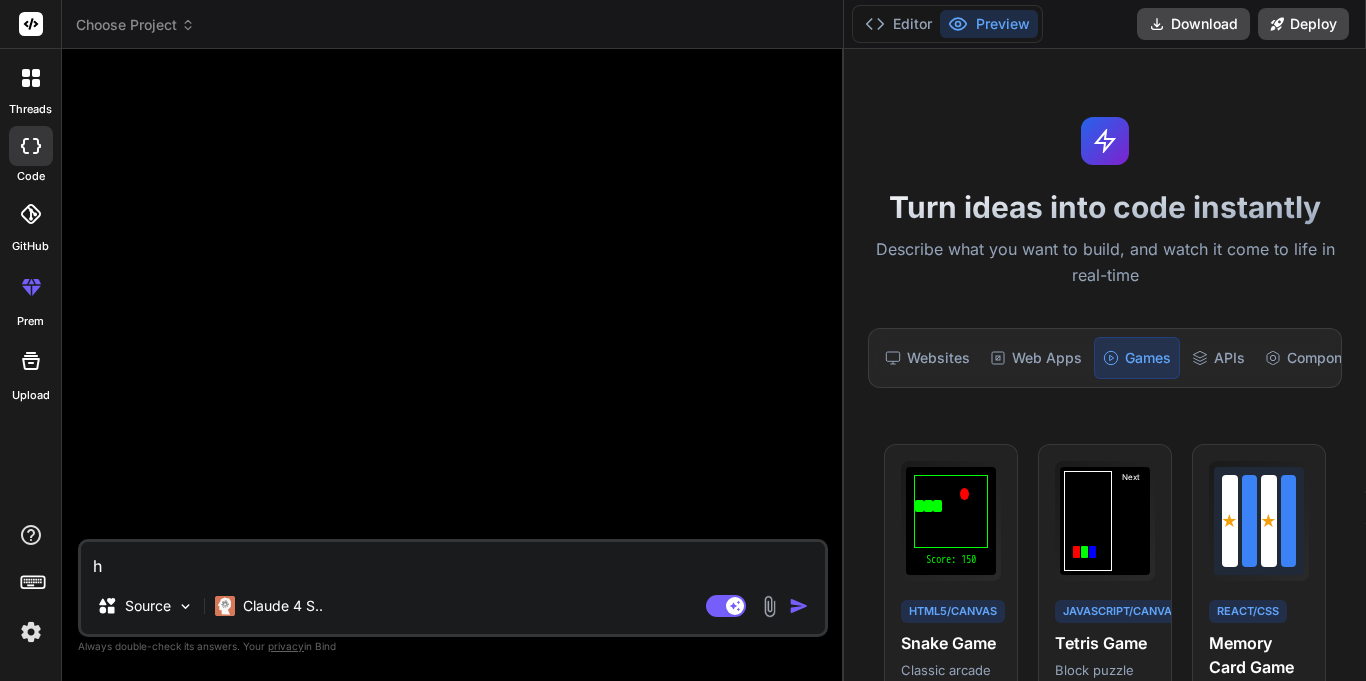 type on "hi" 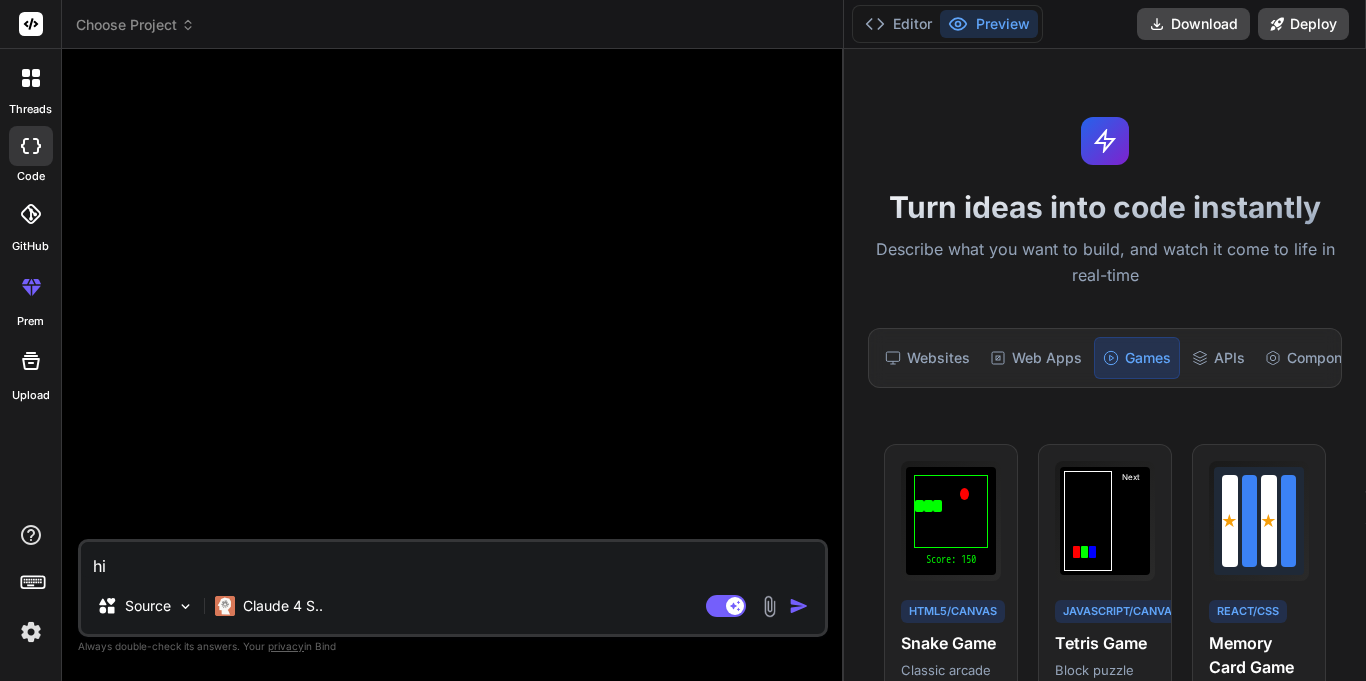 type on "x" 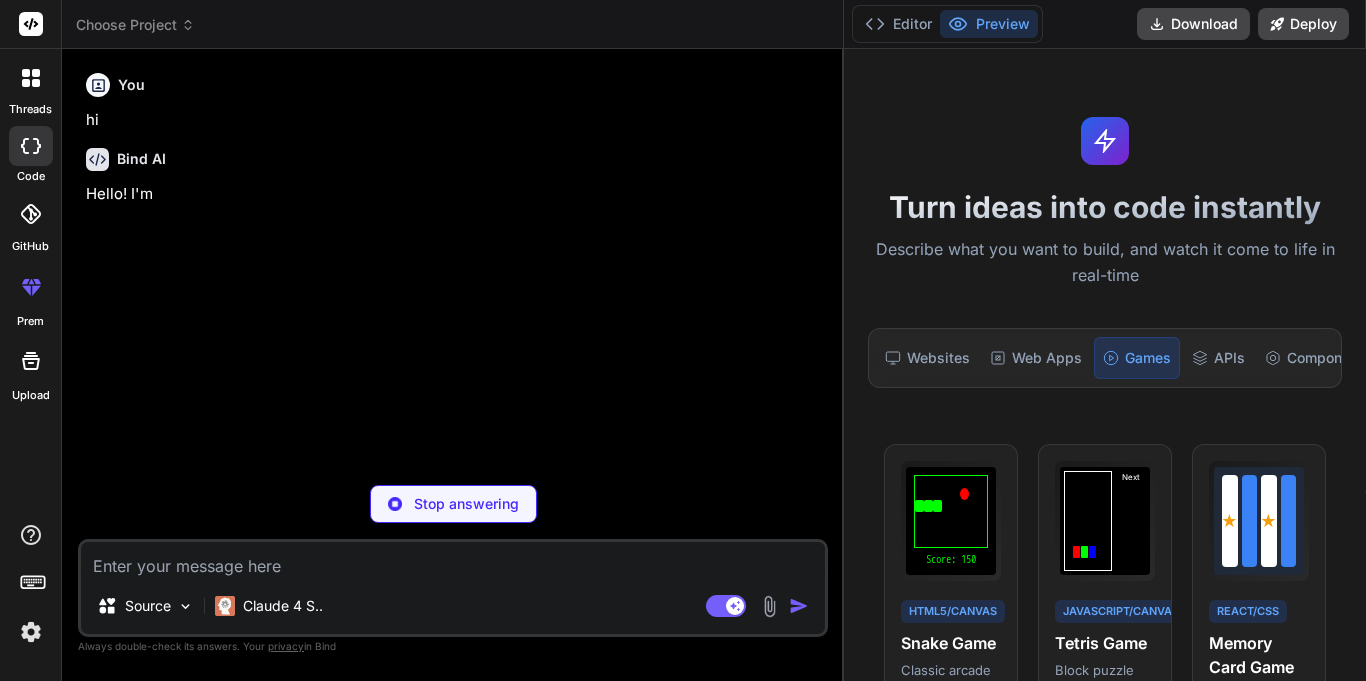 click at bounding box center (453, 560) 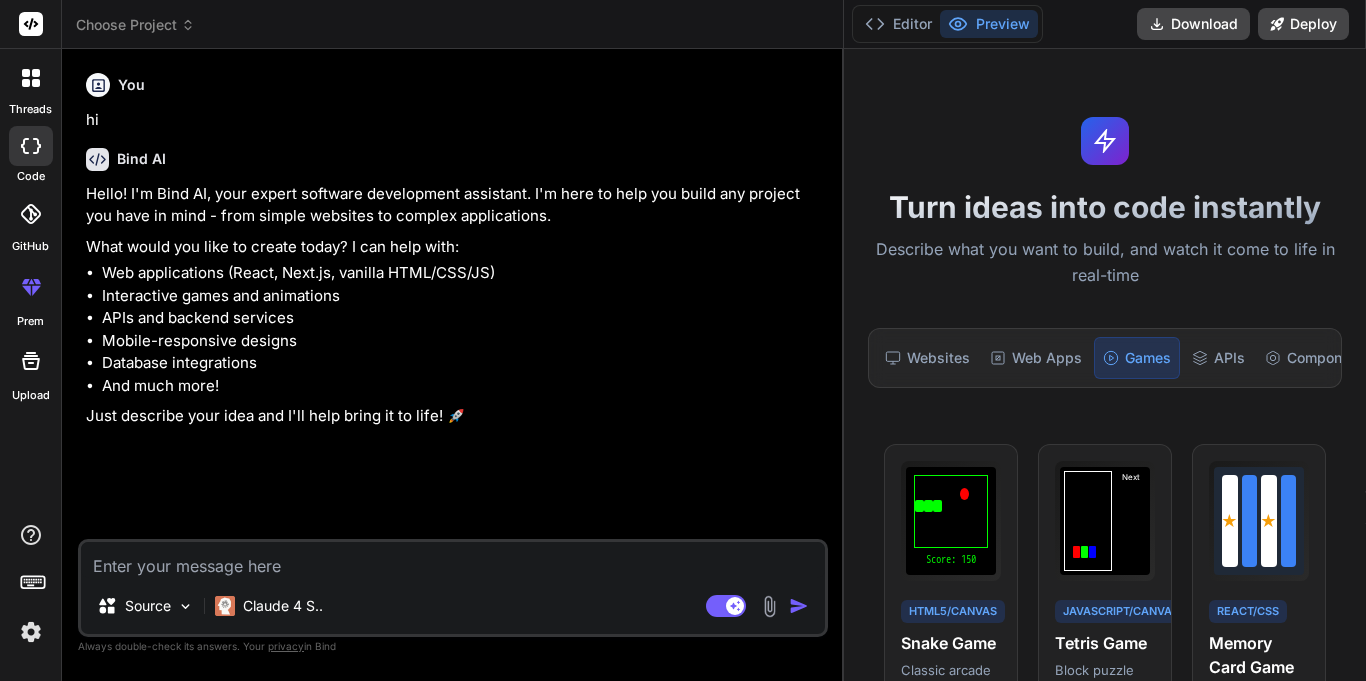 type on "x" 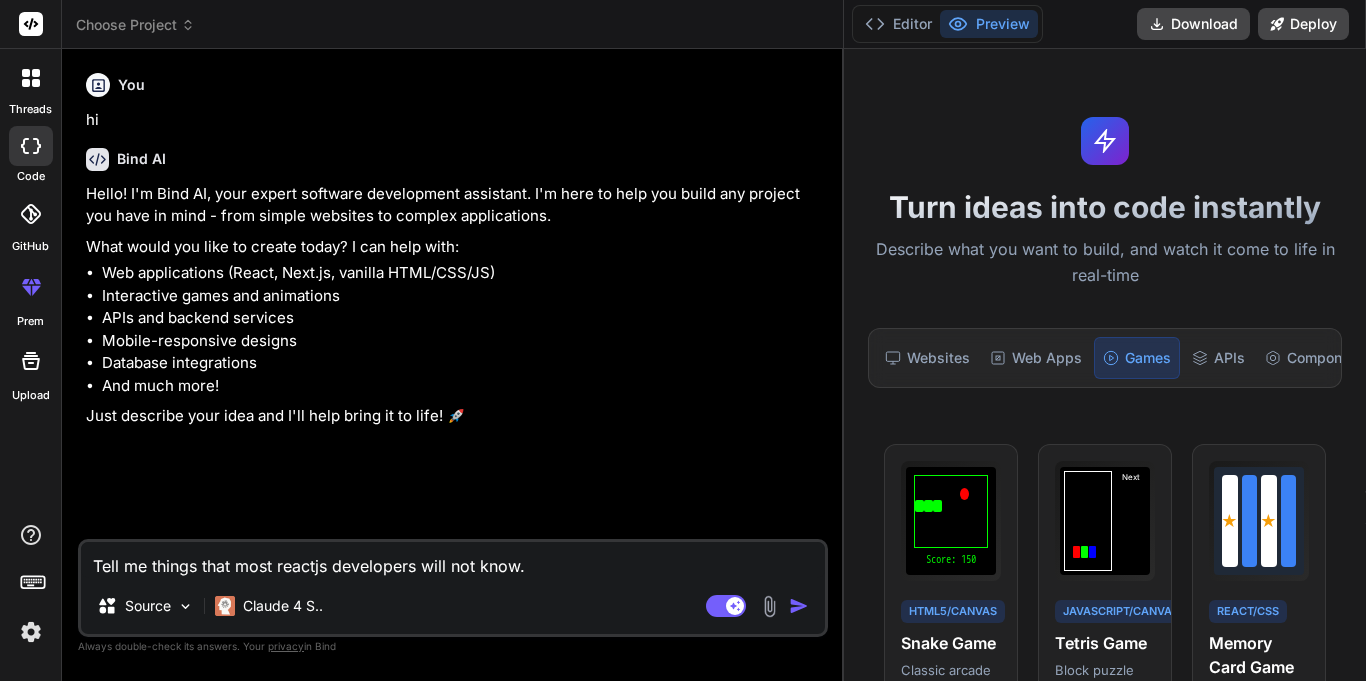 type on "x" 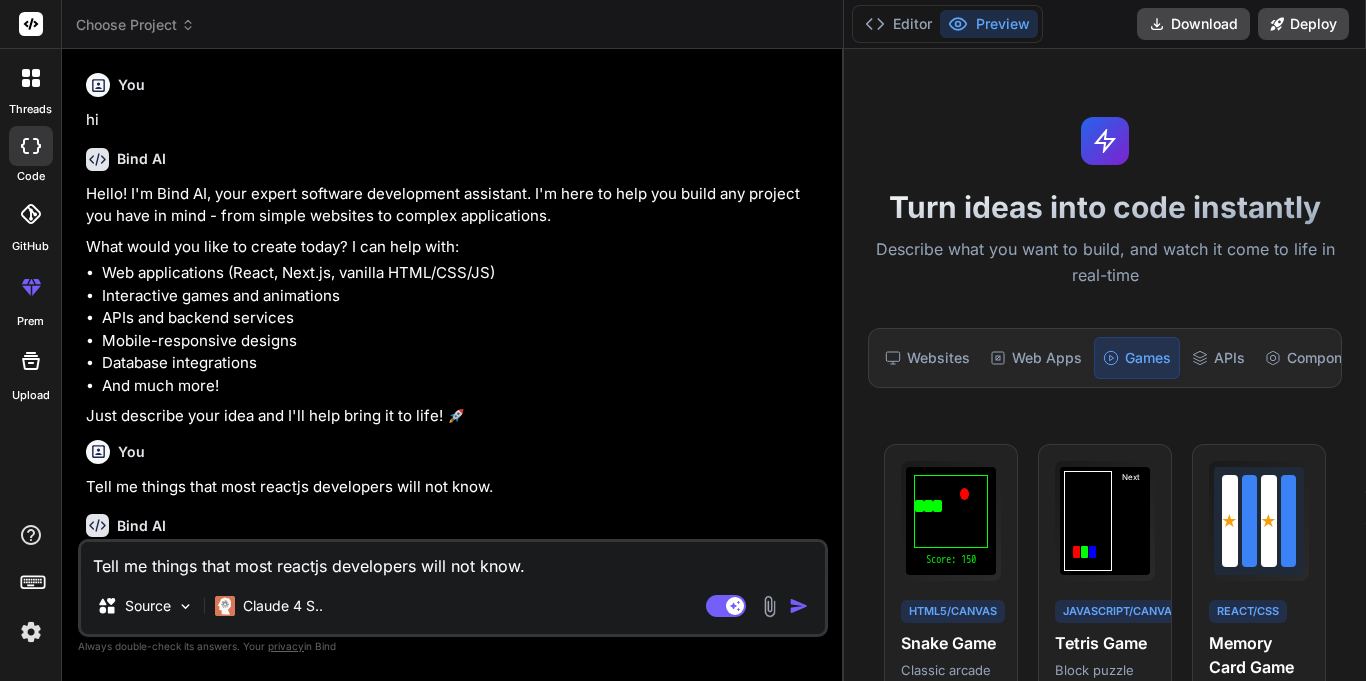 type 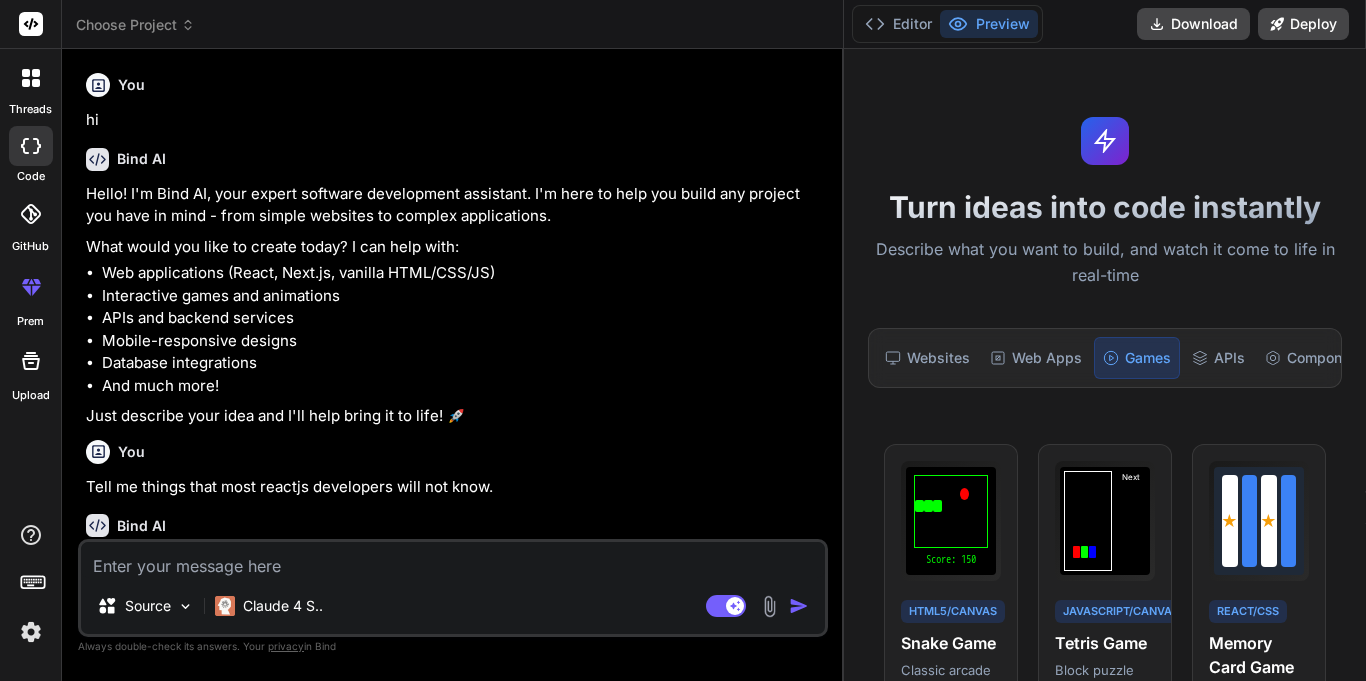 scroll, scrollTop: 100, scrollLeft: 0, axis: vertical 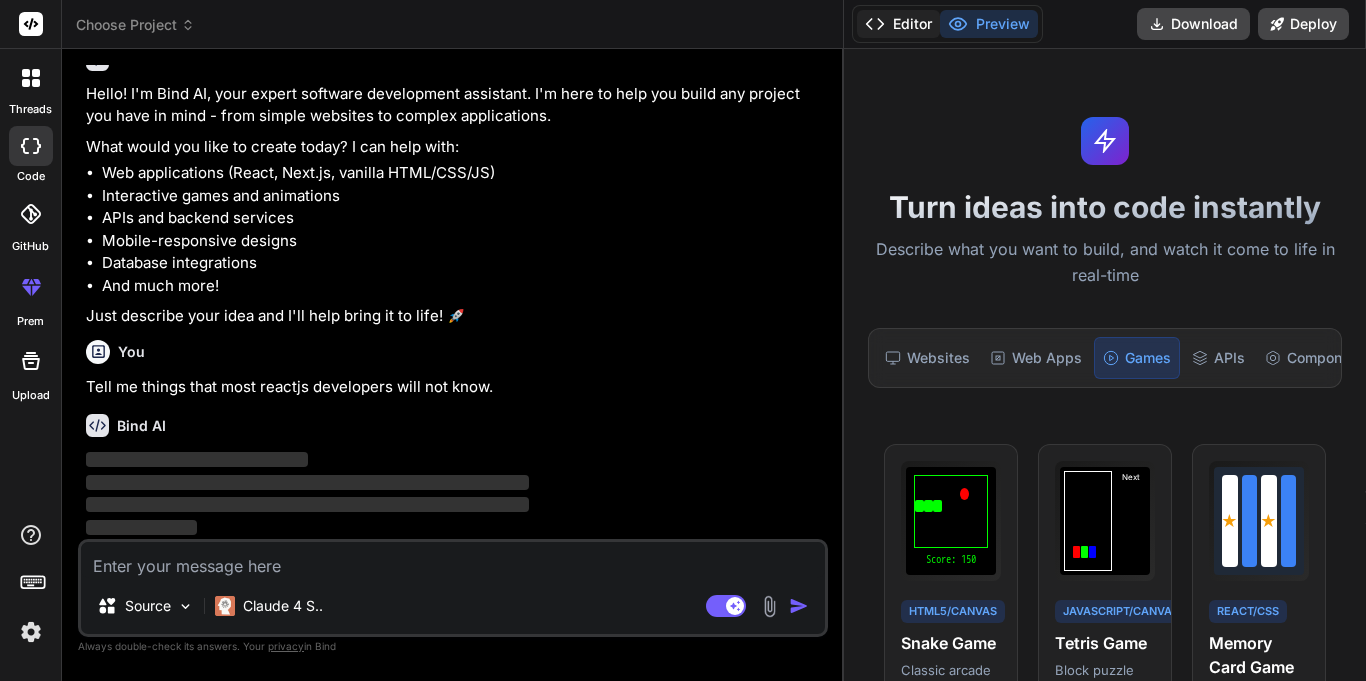 click on "Editor" at bounding box center (898, 24) 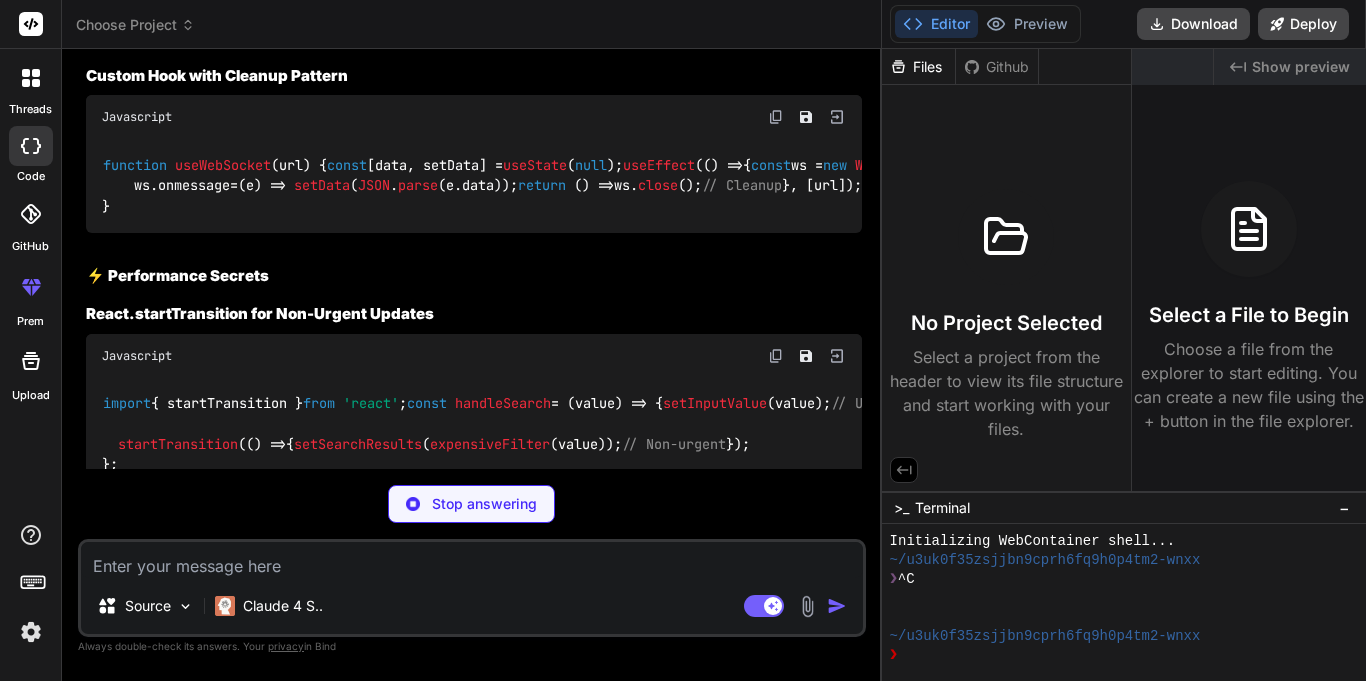 scroll, scrollTop: 1124, scrollLeft: 0, axis: vertical 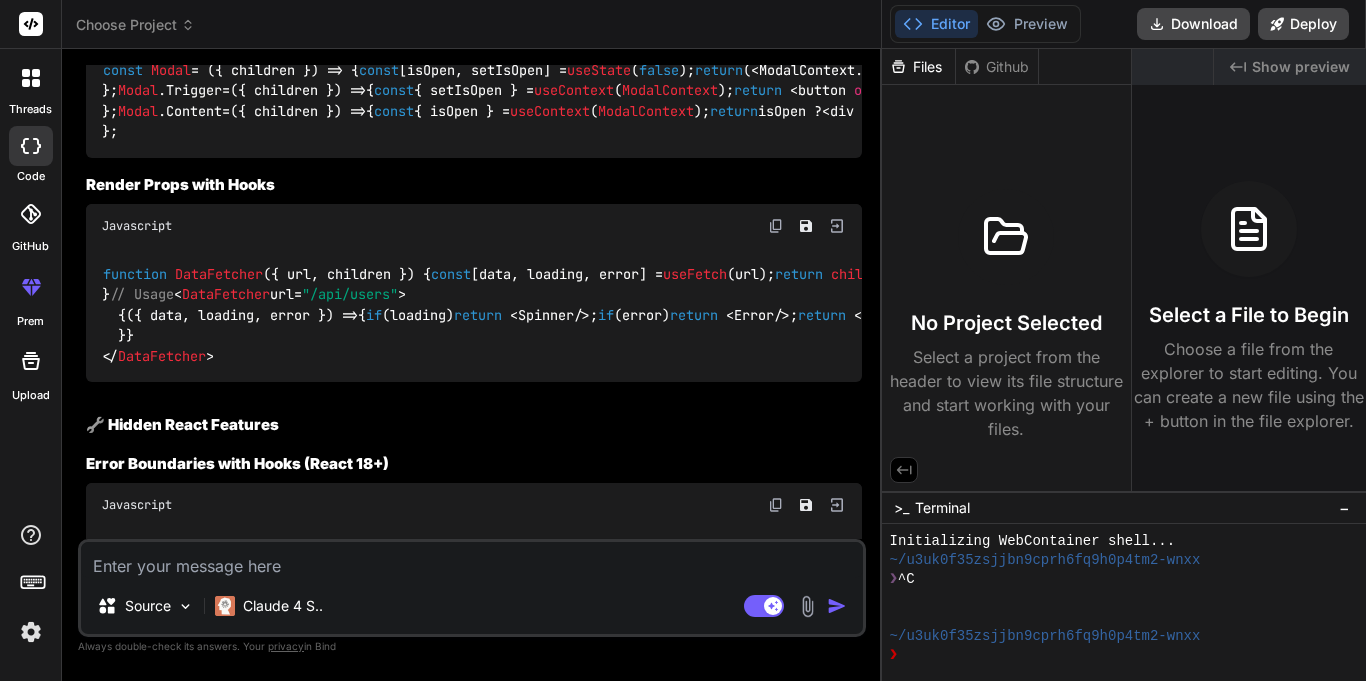 type on "x" 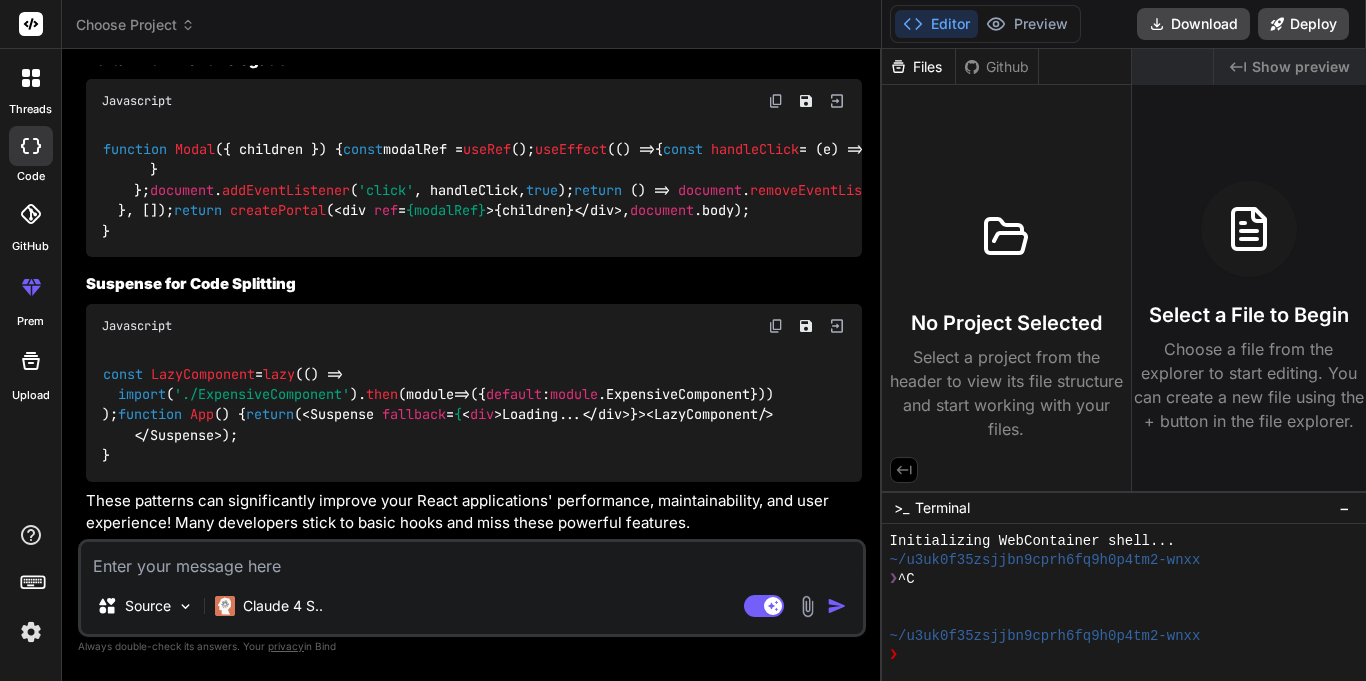 scroll, scrollTop: 5462, scrollLeft: 0, axis: vertical 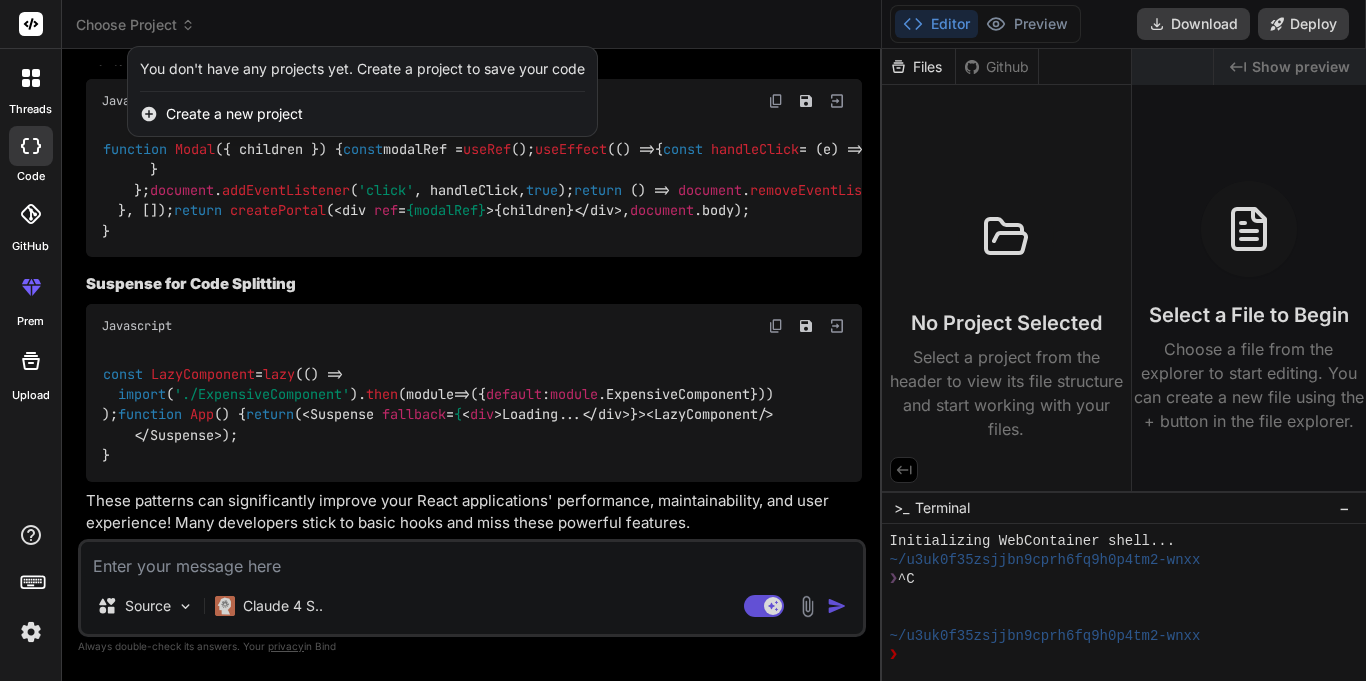 click at bounding box center (683, 340) 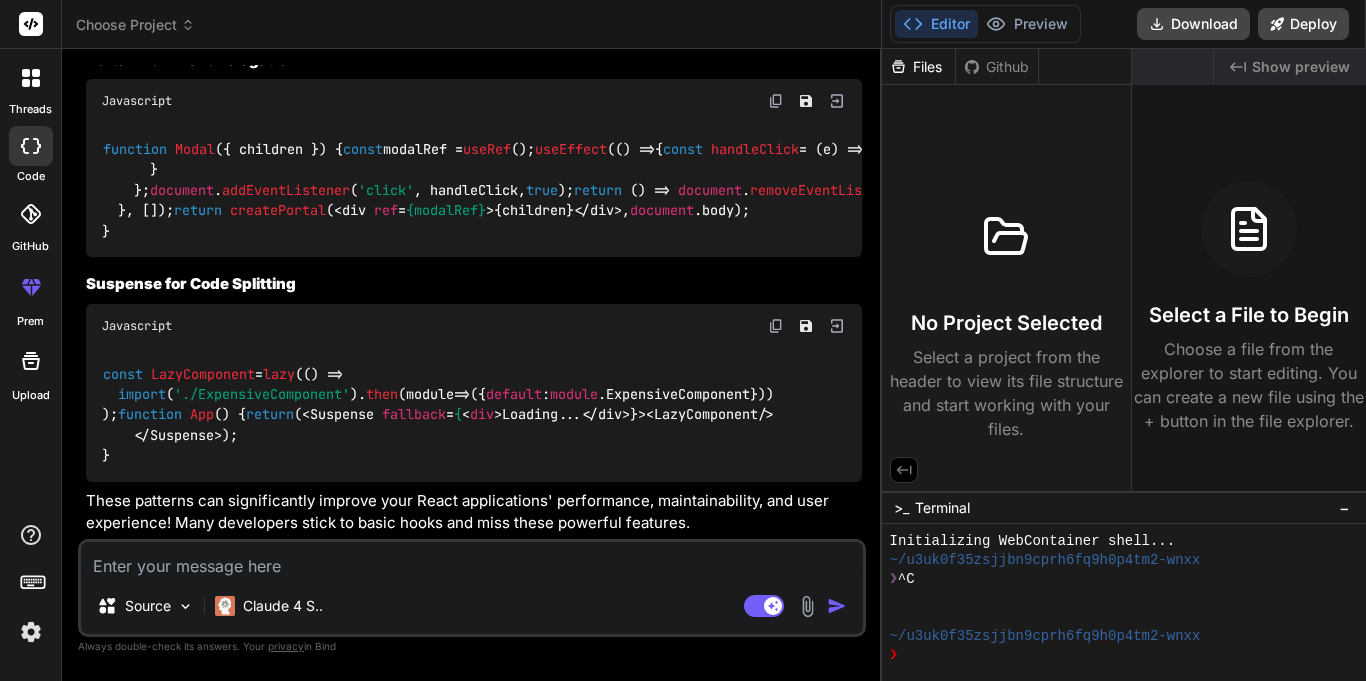 click 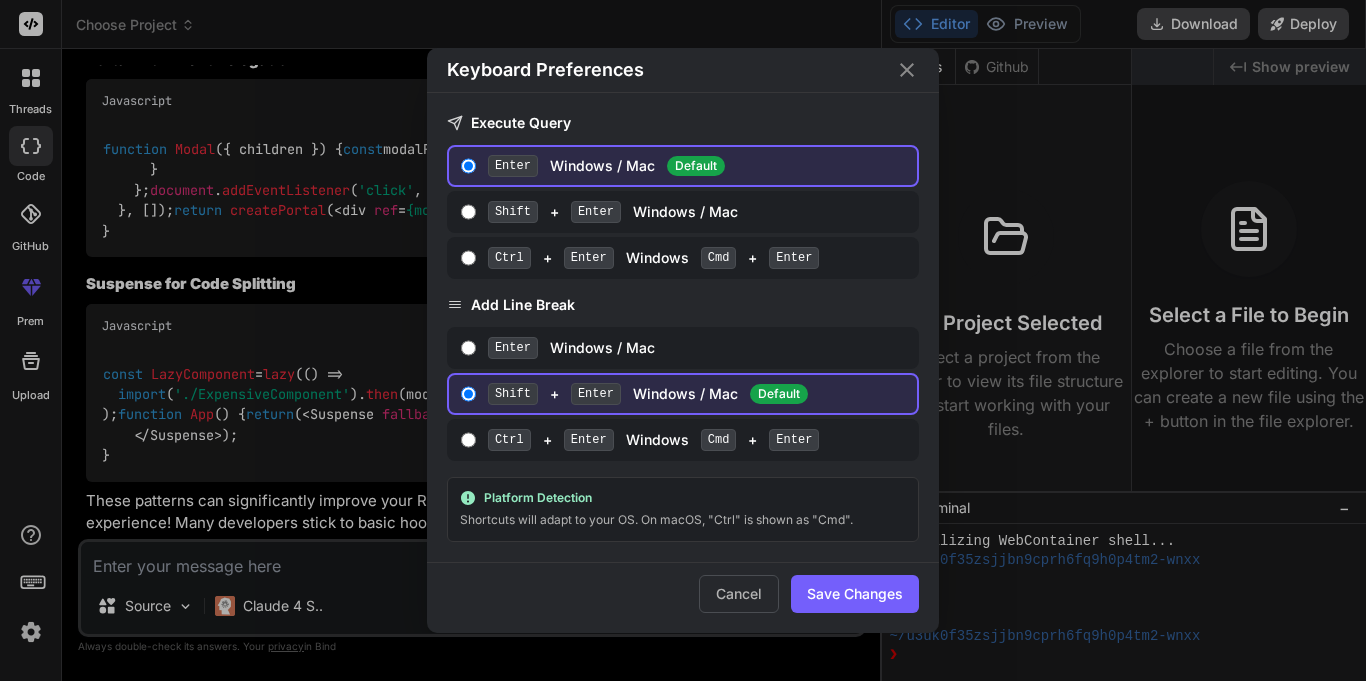 click on "Keyboard Preferences Execute Query Enter  Windows / Mac   Default  Shift  +   Enter  Windows / Mac   Ctrl  +   Enter   Windows    Cmd  +   Enter Add Line Break Enter  Windows / Mac    Shift  +   Enter  Windows / Mac Default   Ctrl  +   Enter   Windows    Cmd  +   Enter Platform Detection Shortcuts will adapt to your OS. On macOS, "Ctrl" is shown as "Cmd". Cancel Save Changes" at bounding box center [683, 340] 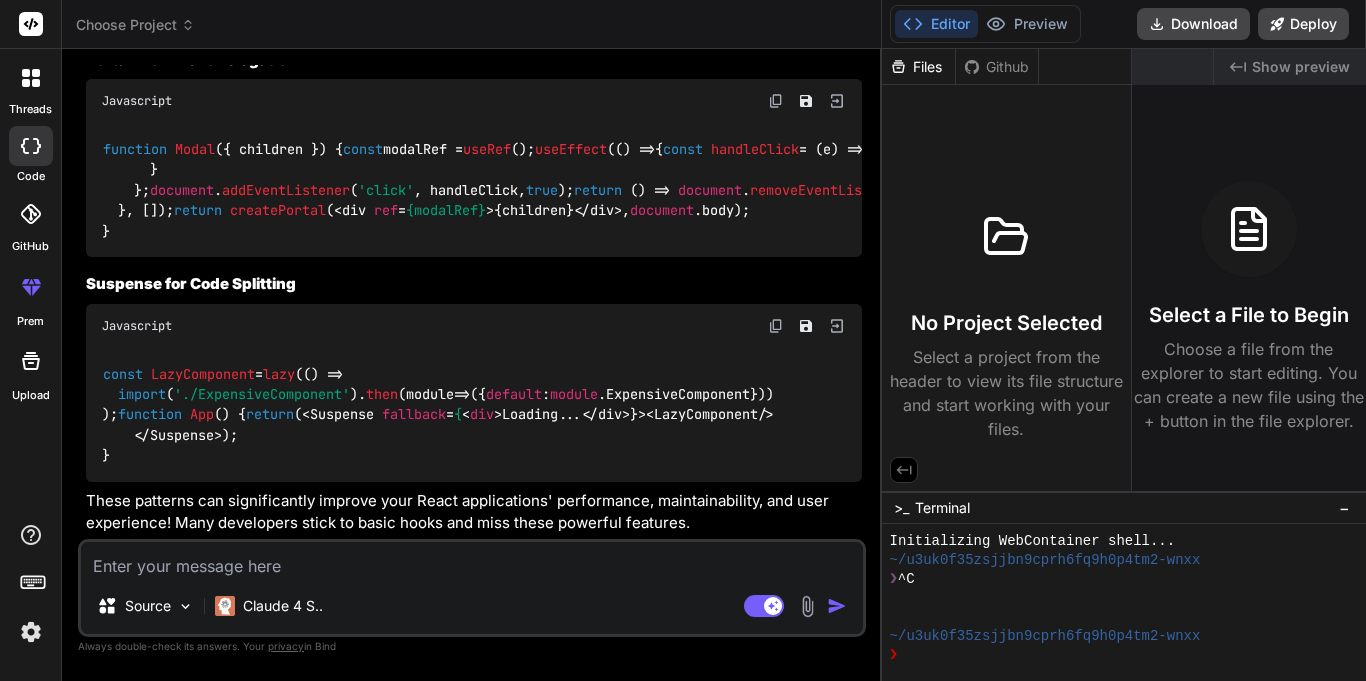 click at bounding box center [31, 78] 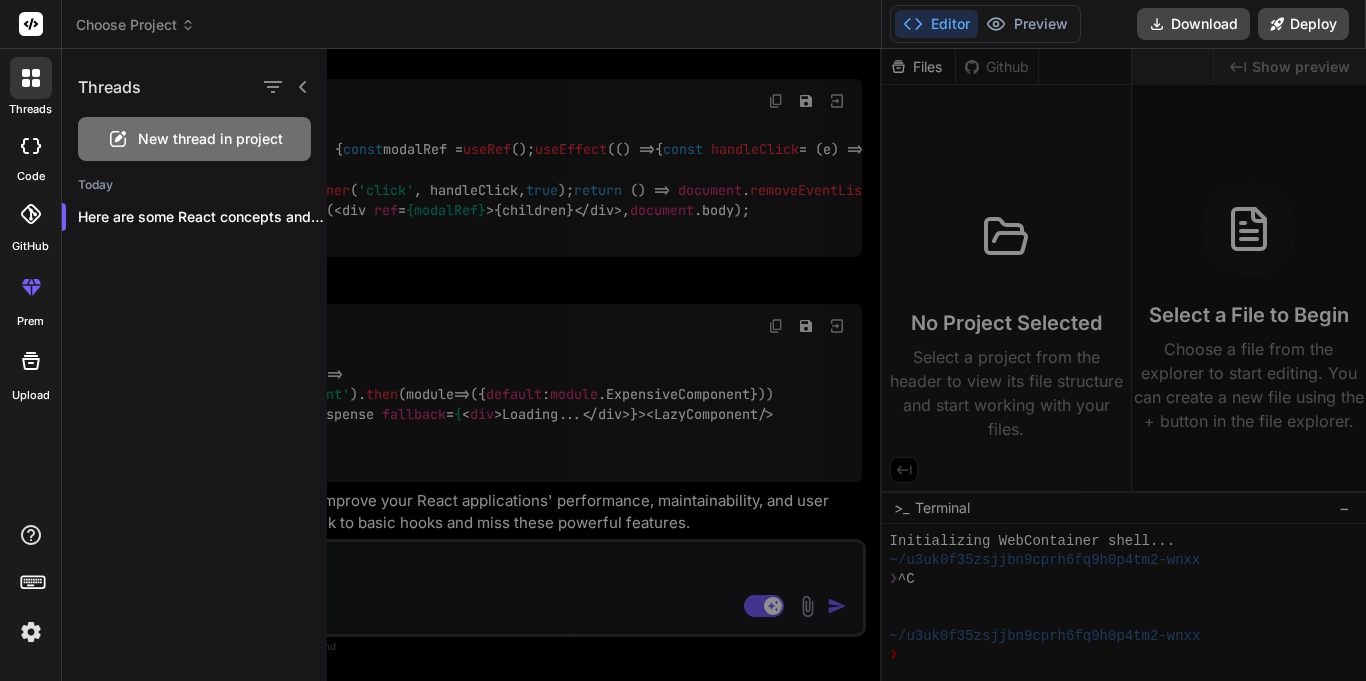 click at bounding box center [31, 146] 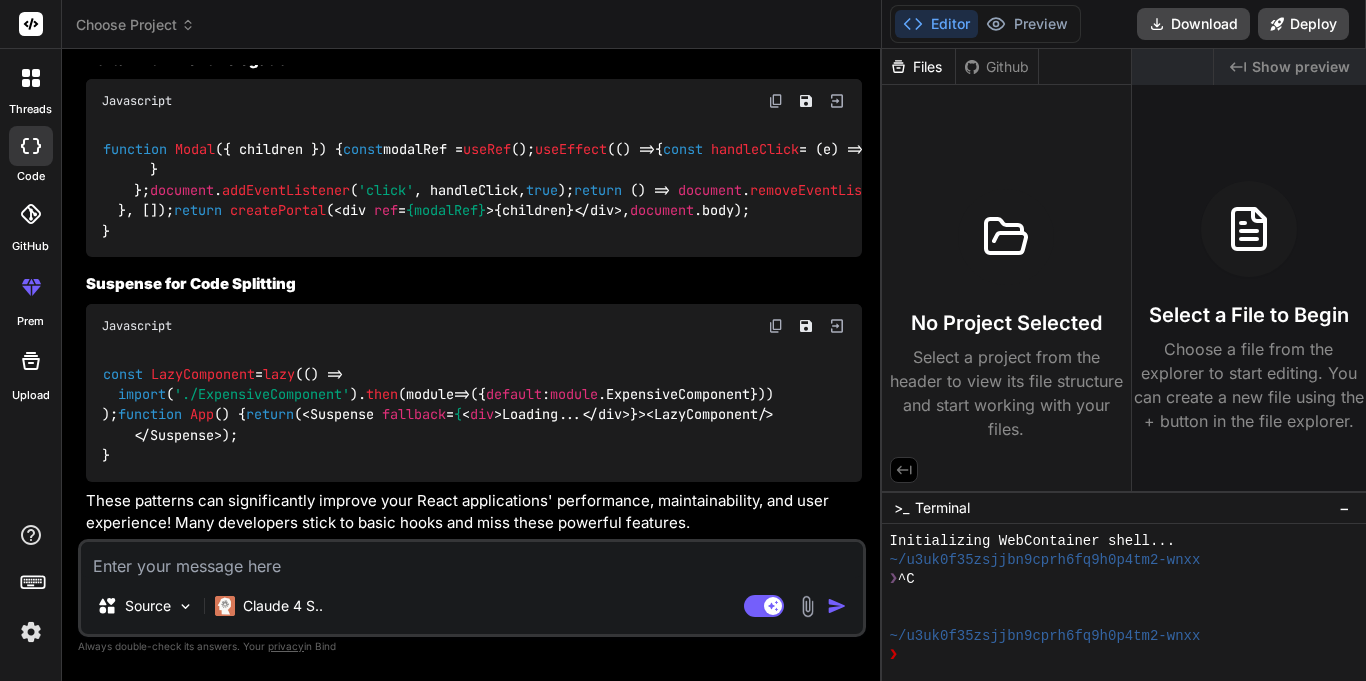 click at bounding box center [31, 146] 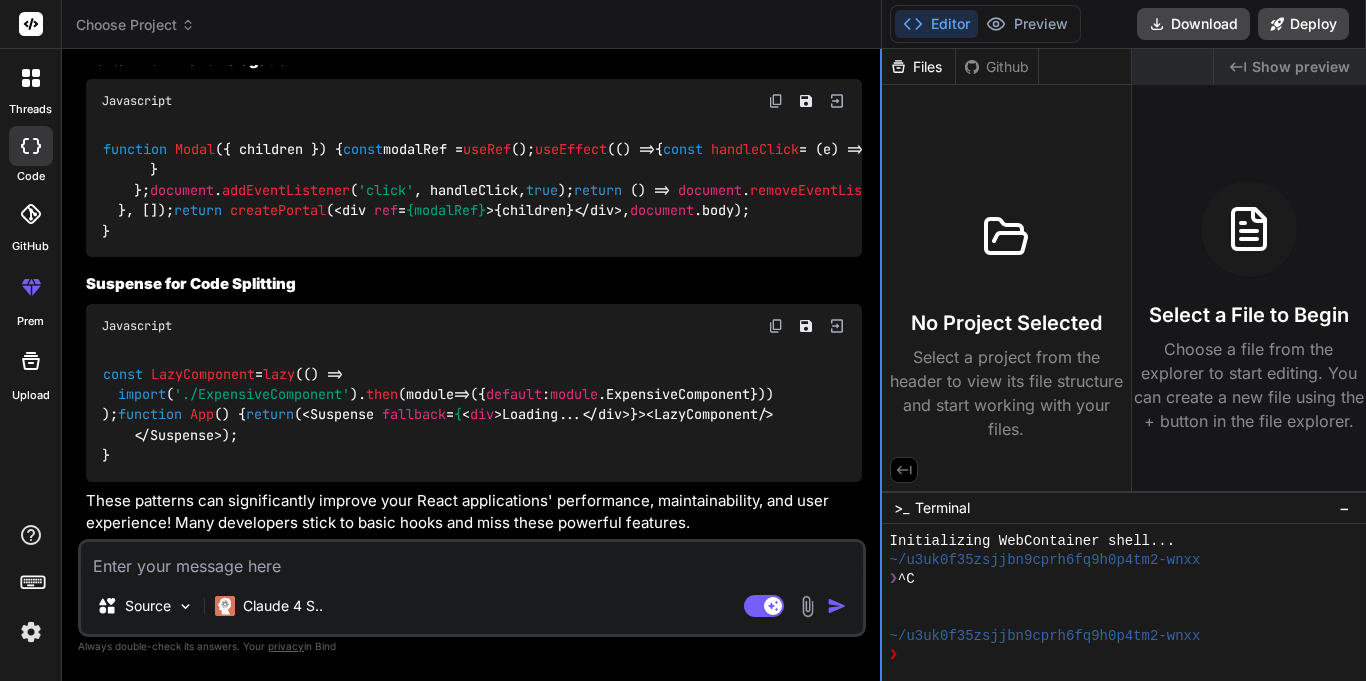 click at bounding box center (881, 365) 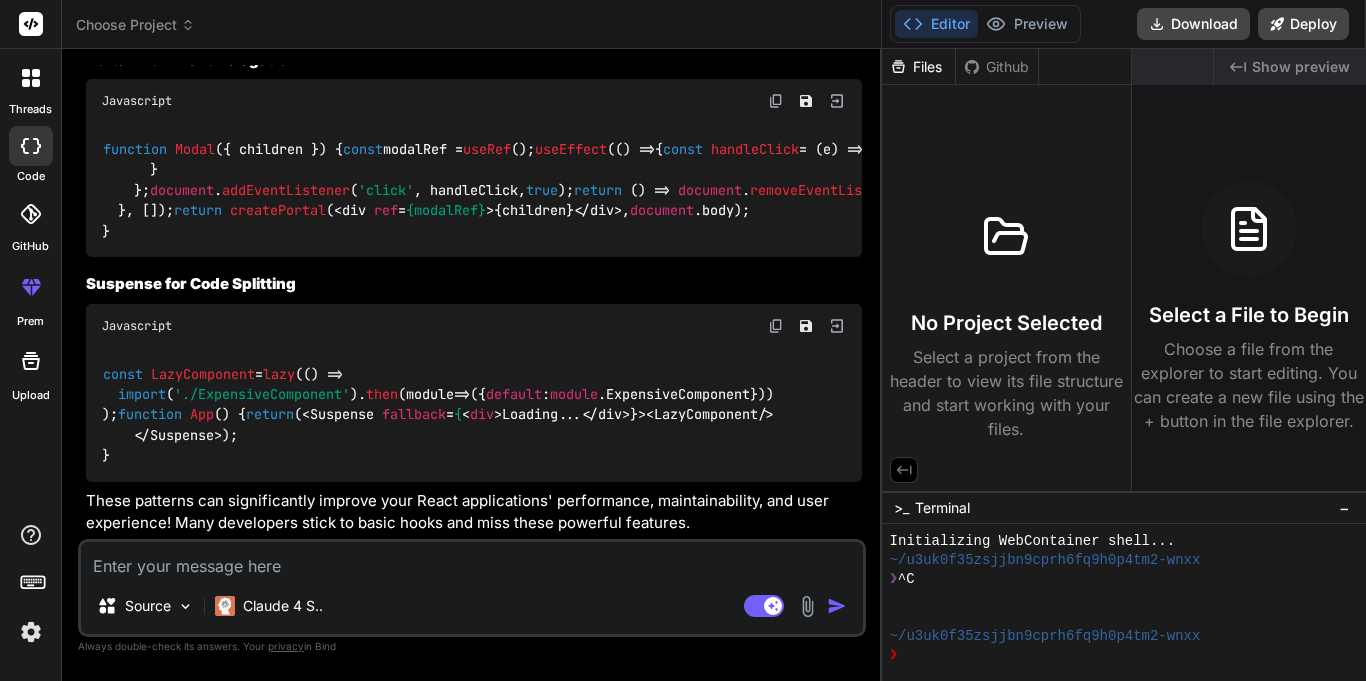 drag, startPoint x: 842, startPoint y: 153, endPoint x: 845, endPoint y: 132, distance: 21.213203 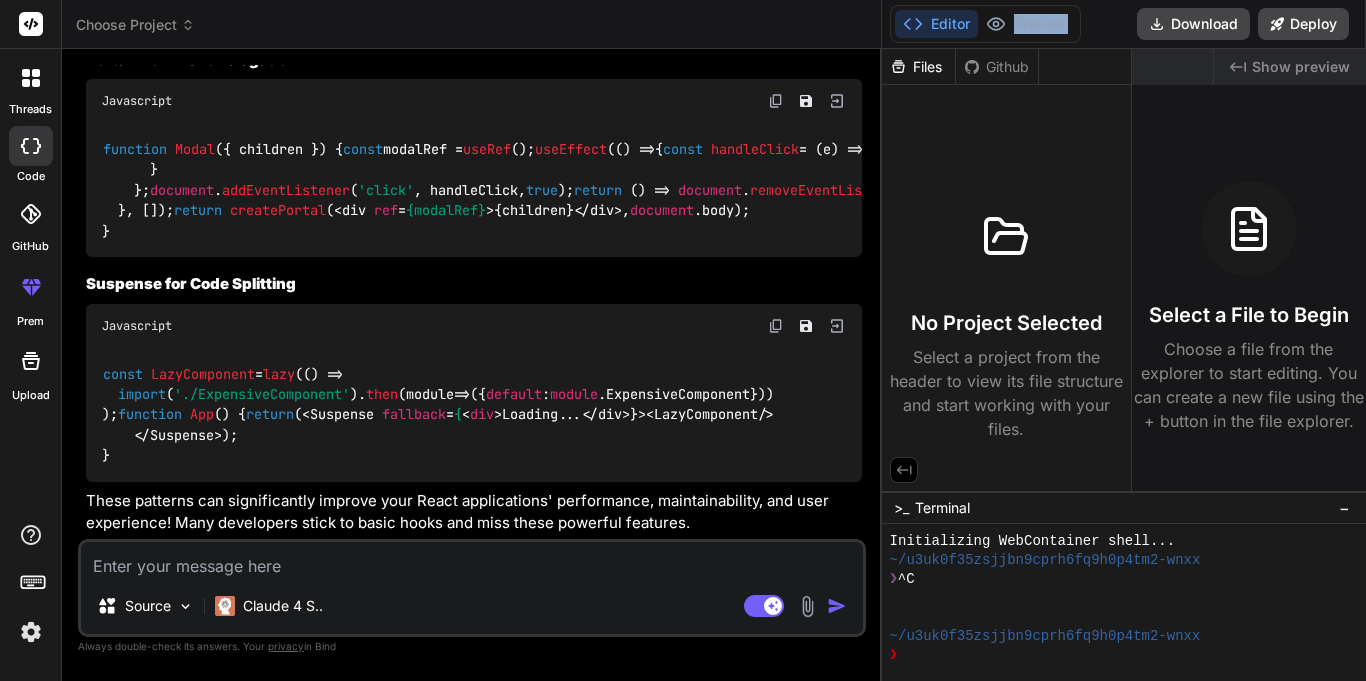 click on "Editor Preview Download Deploy" at bounding box center (1124, 24) 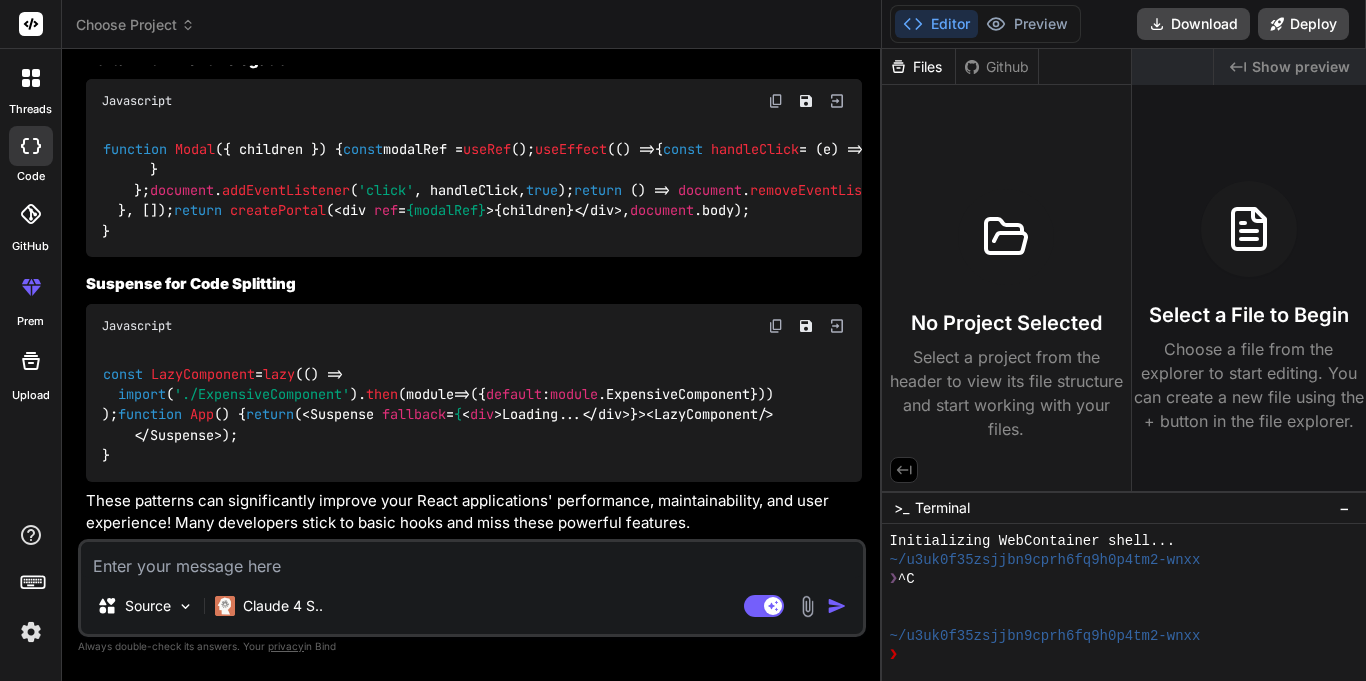 click on "Show preview" at bounding box center [1301, 67] 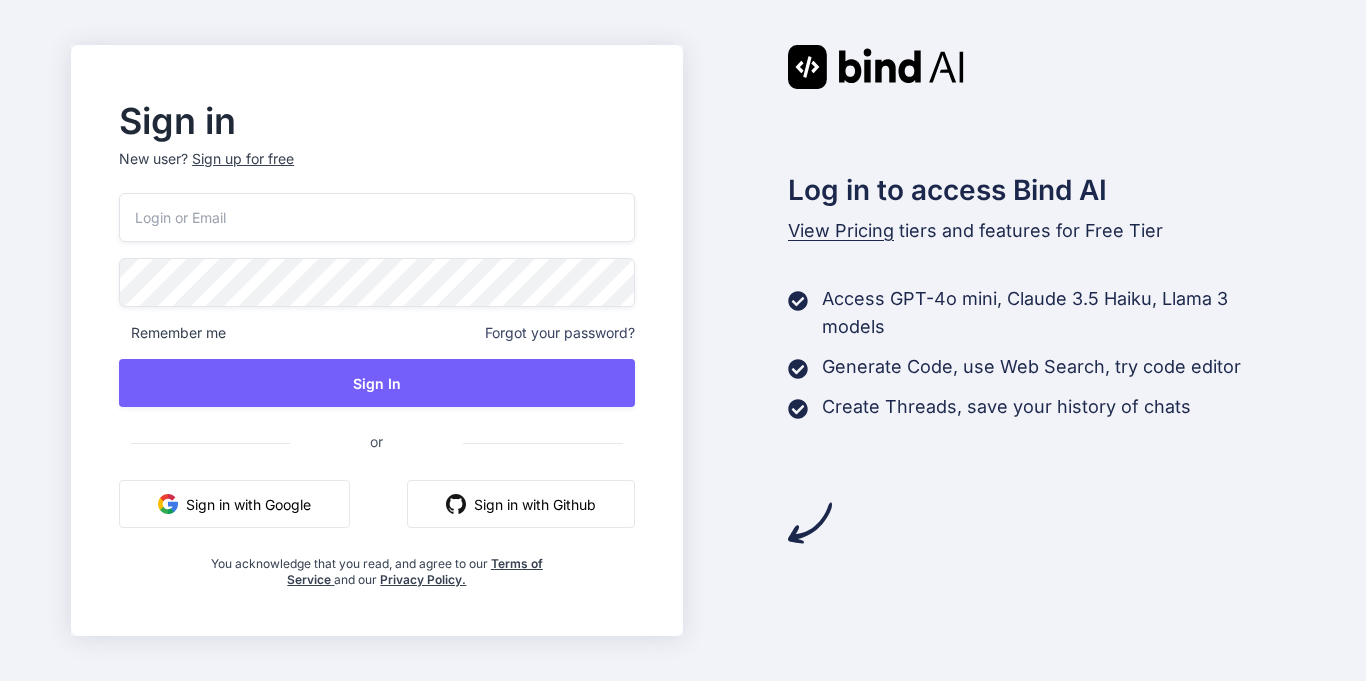 scroll, scrollTop: 0, scrollLeft: 0, axis: both 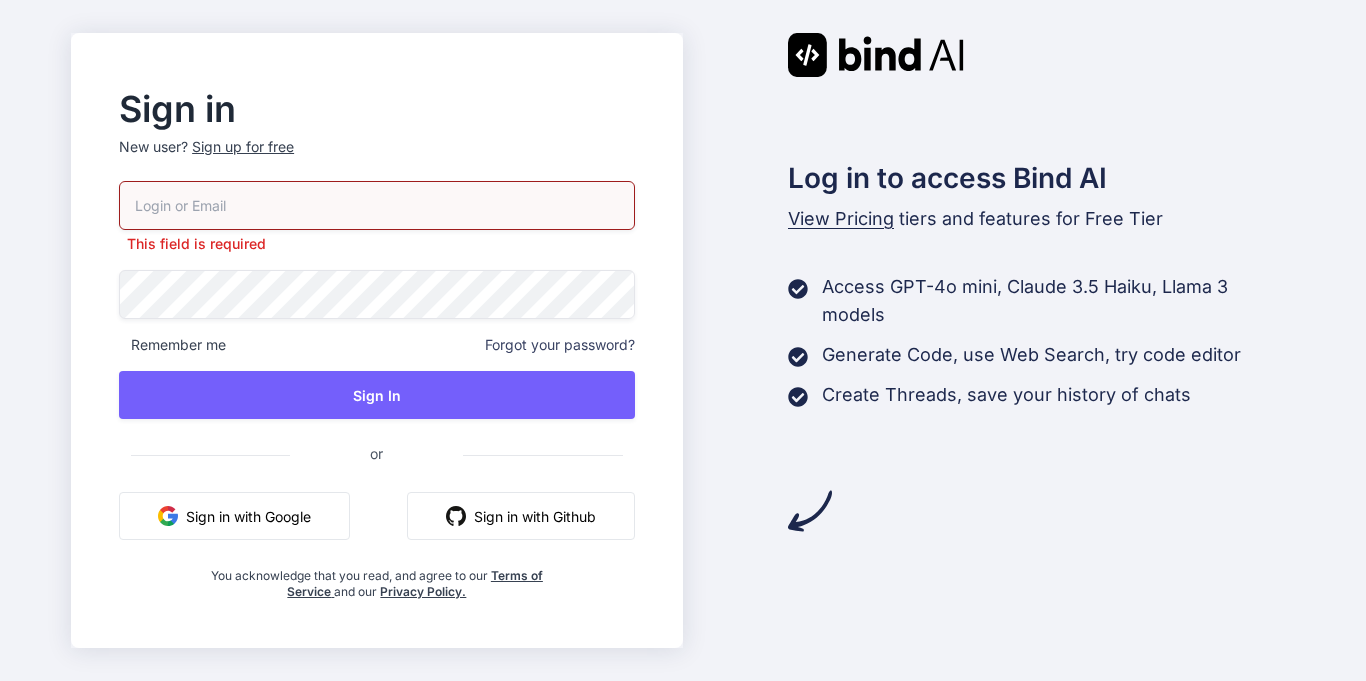 paste on "[EMAIL]" 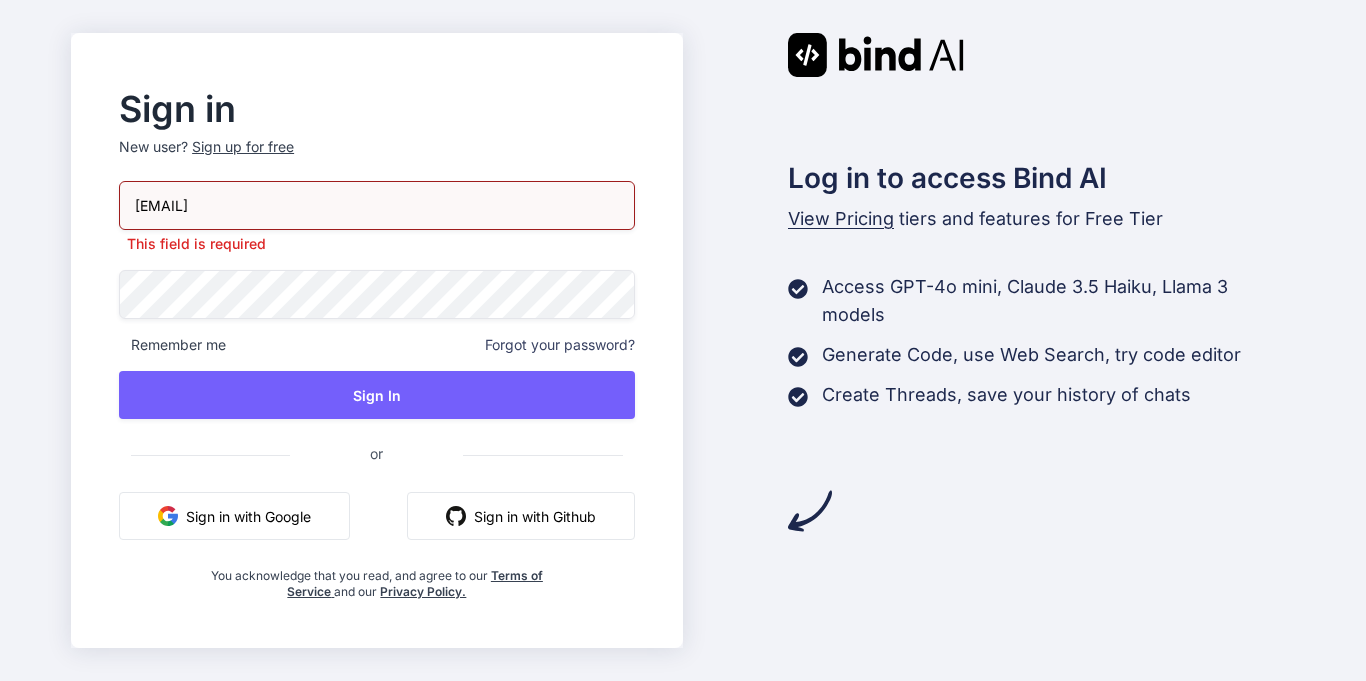 type on "[EMAIL]" 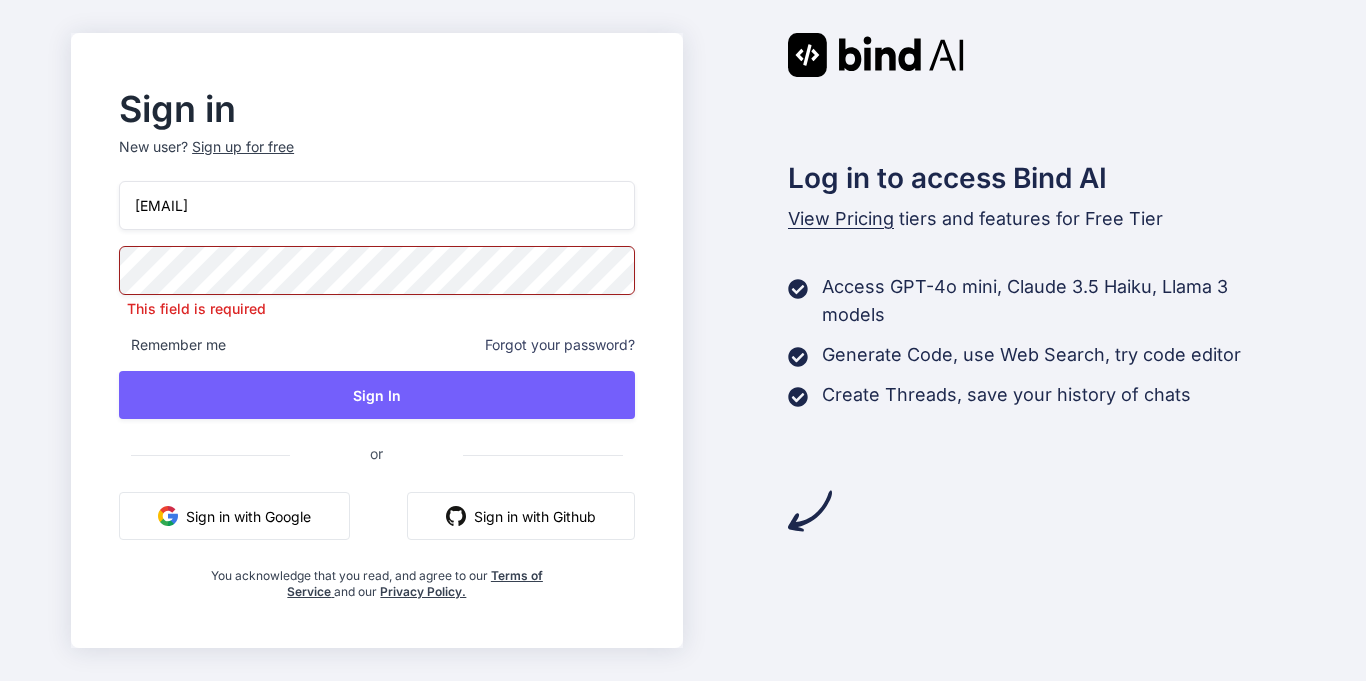 click on "This field is required" at bounding box center [376, 282] 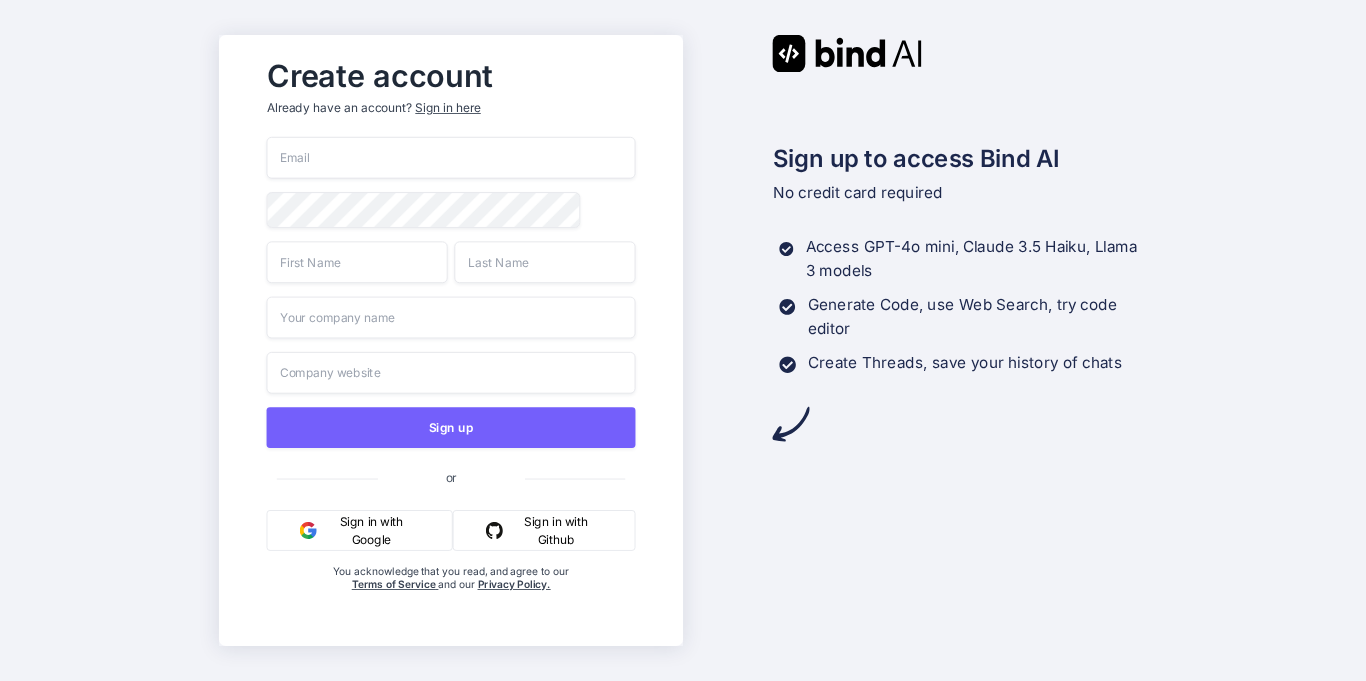 click at bounding box center (450, 158) 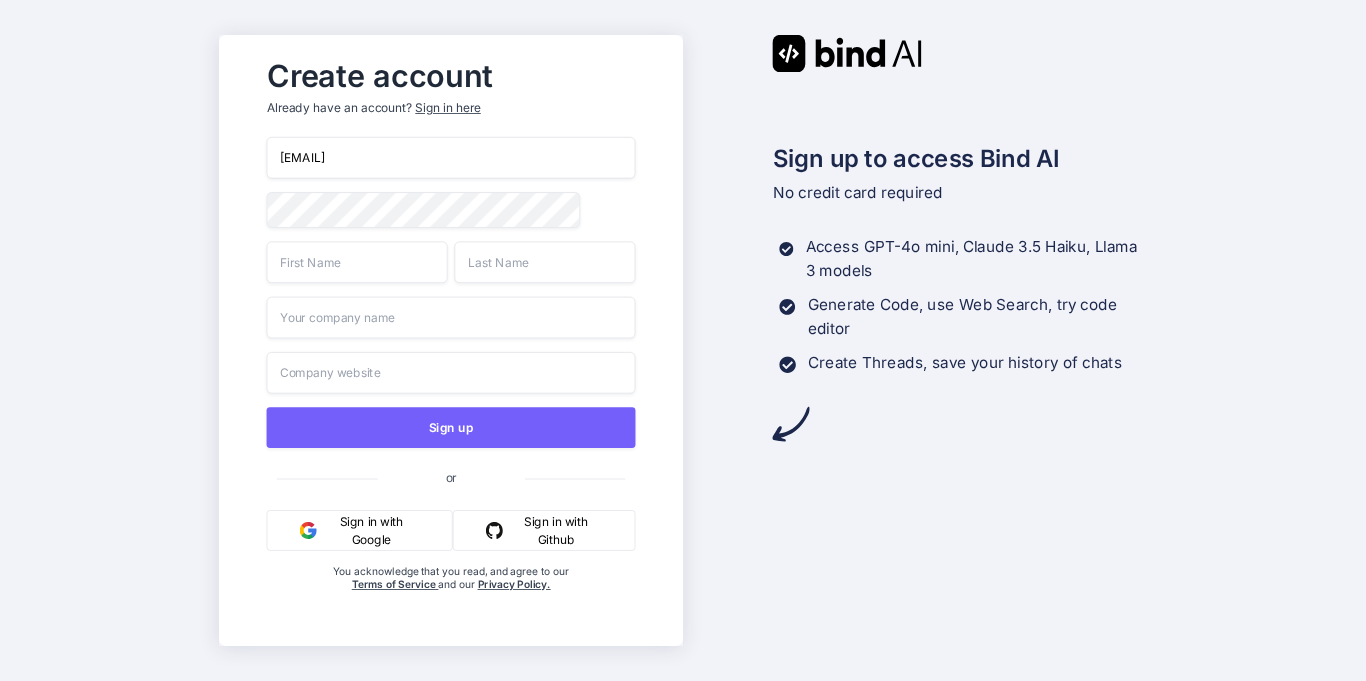 type on "[EMAIL]" 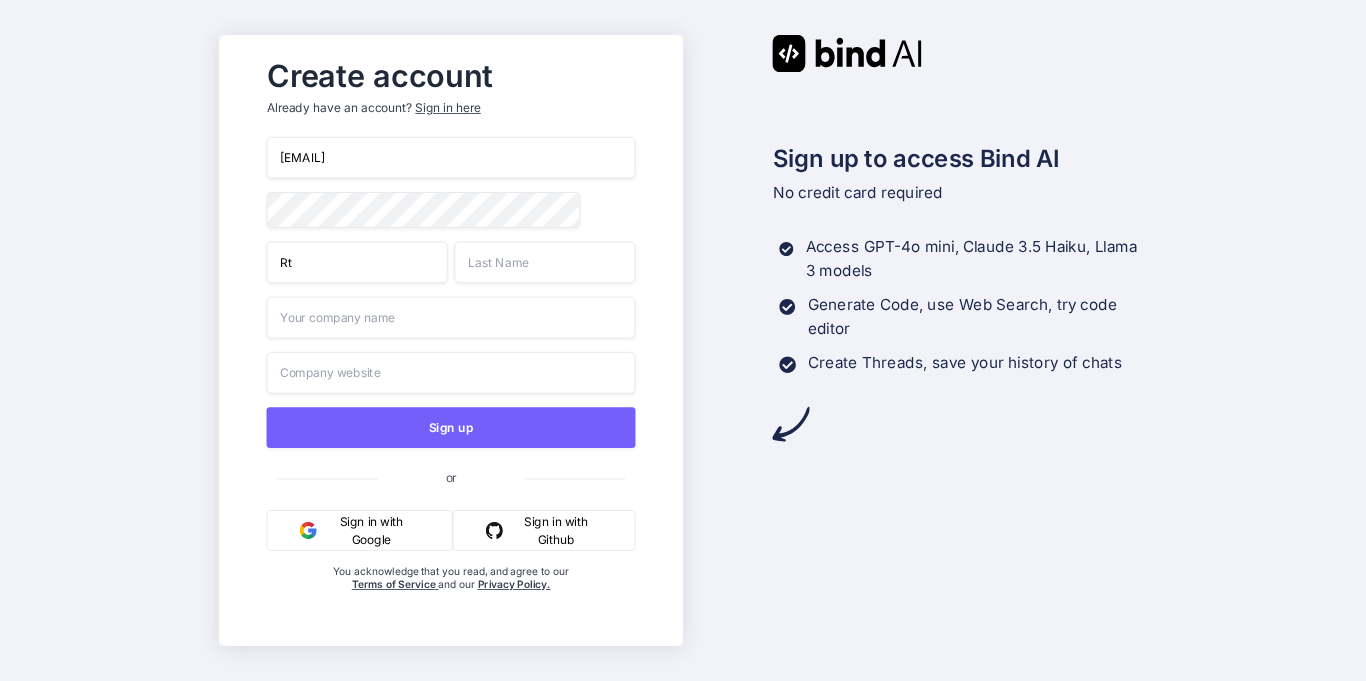 type on "Rt" 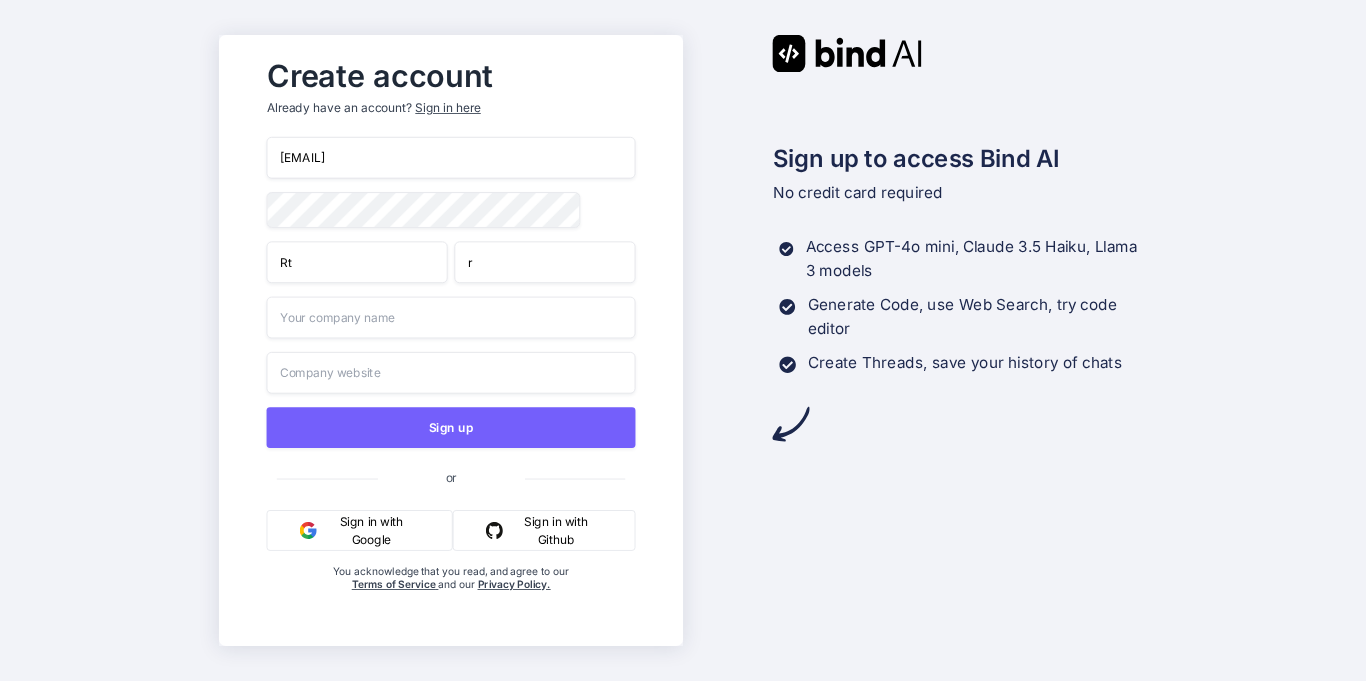 type on "r" 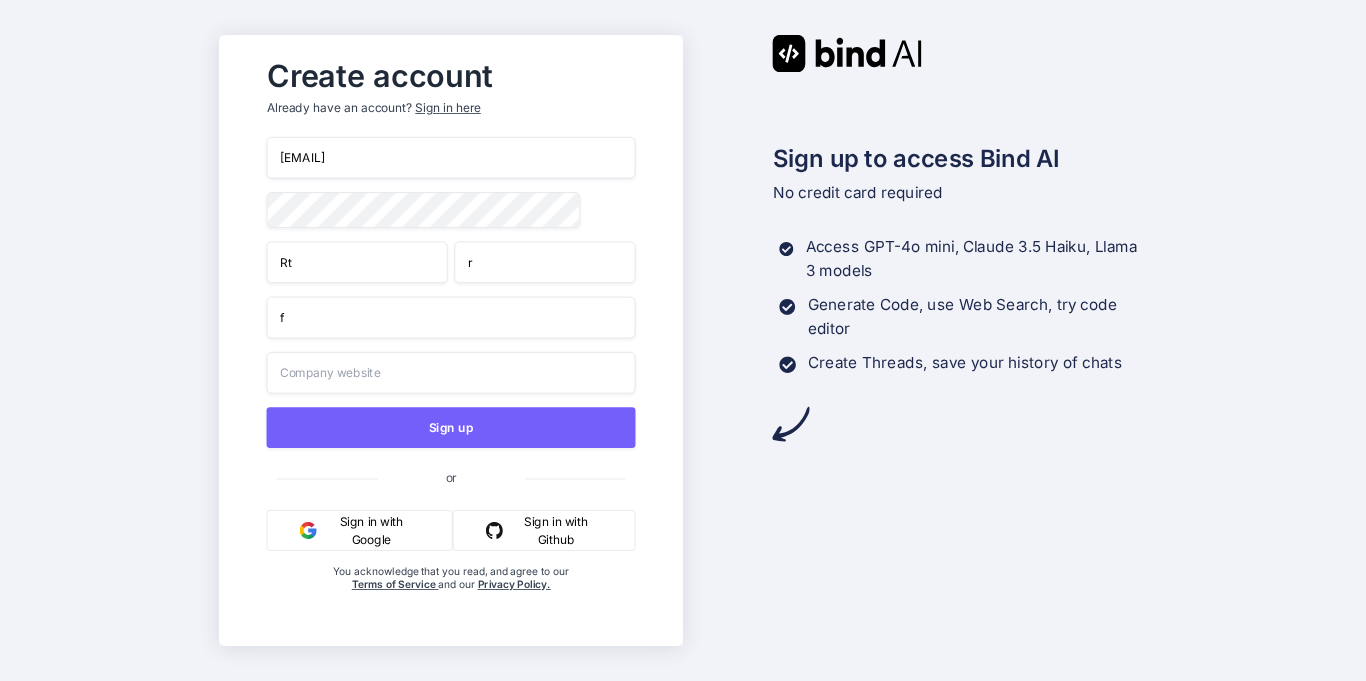 type on "f" 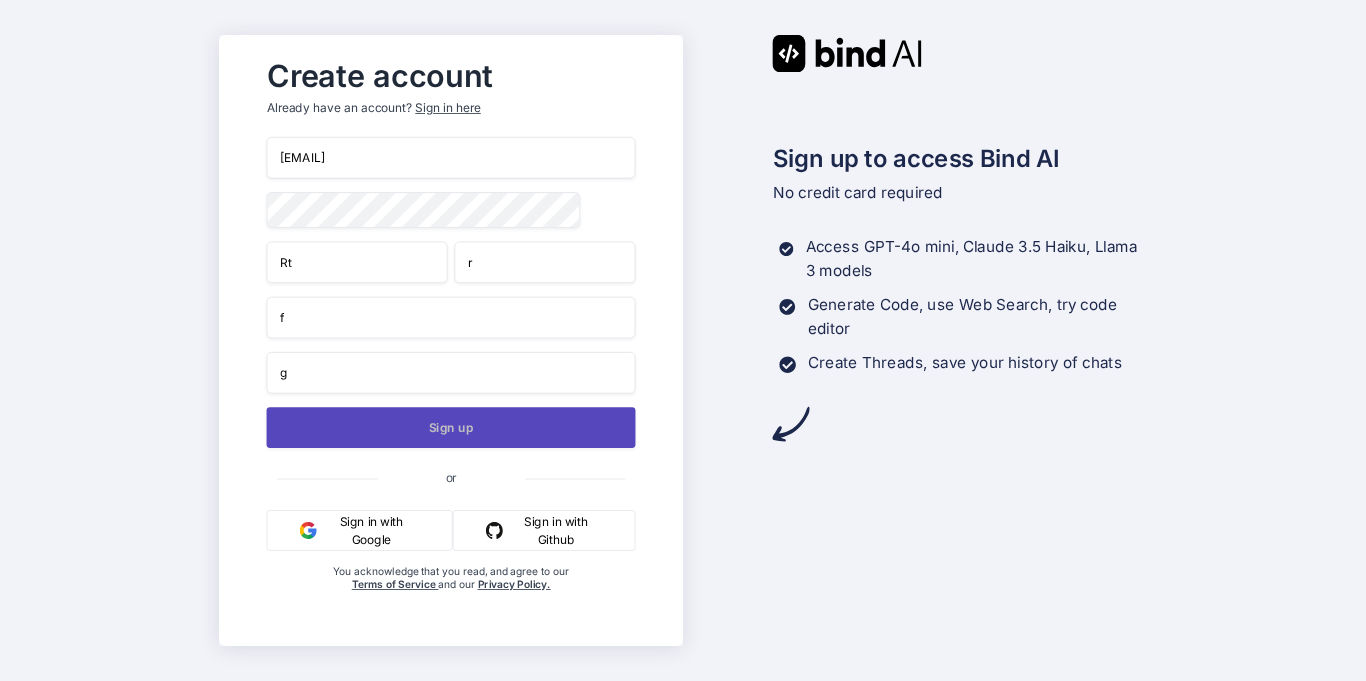 type on "g" 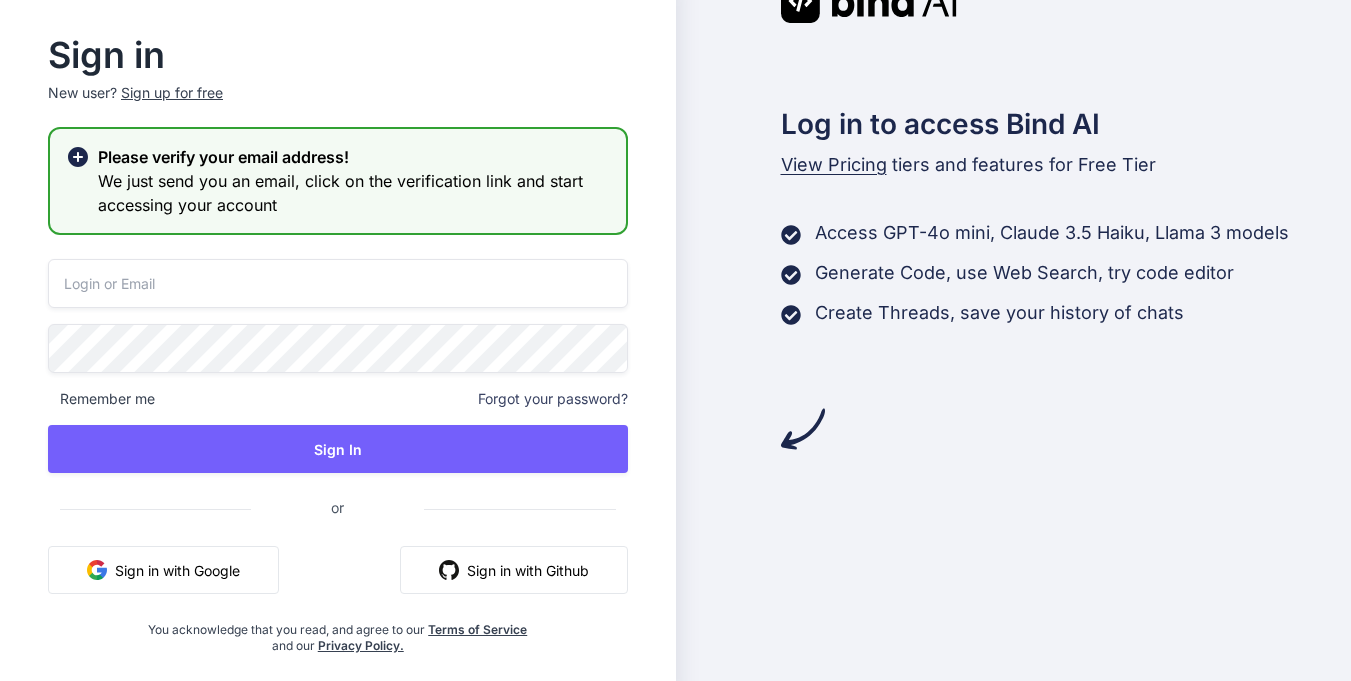 click at bounding box center [338, 283] 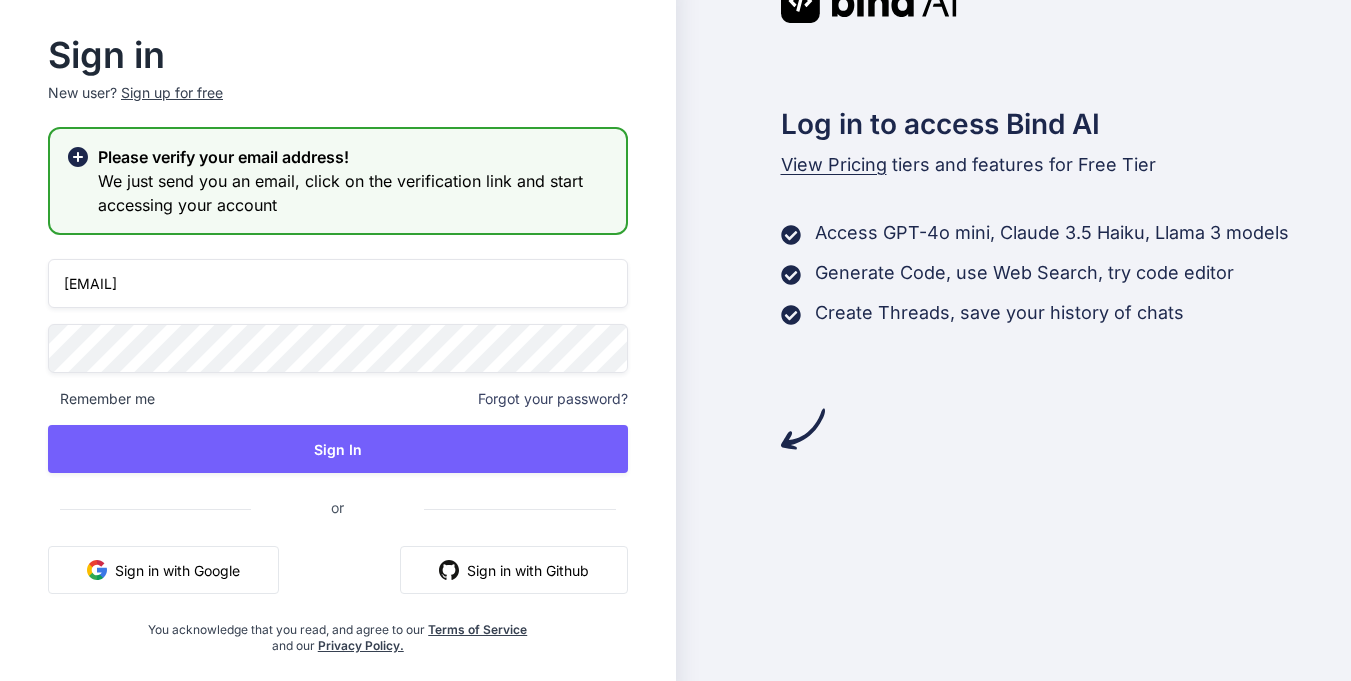 type on "yoy@yopmail.com" 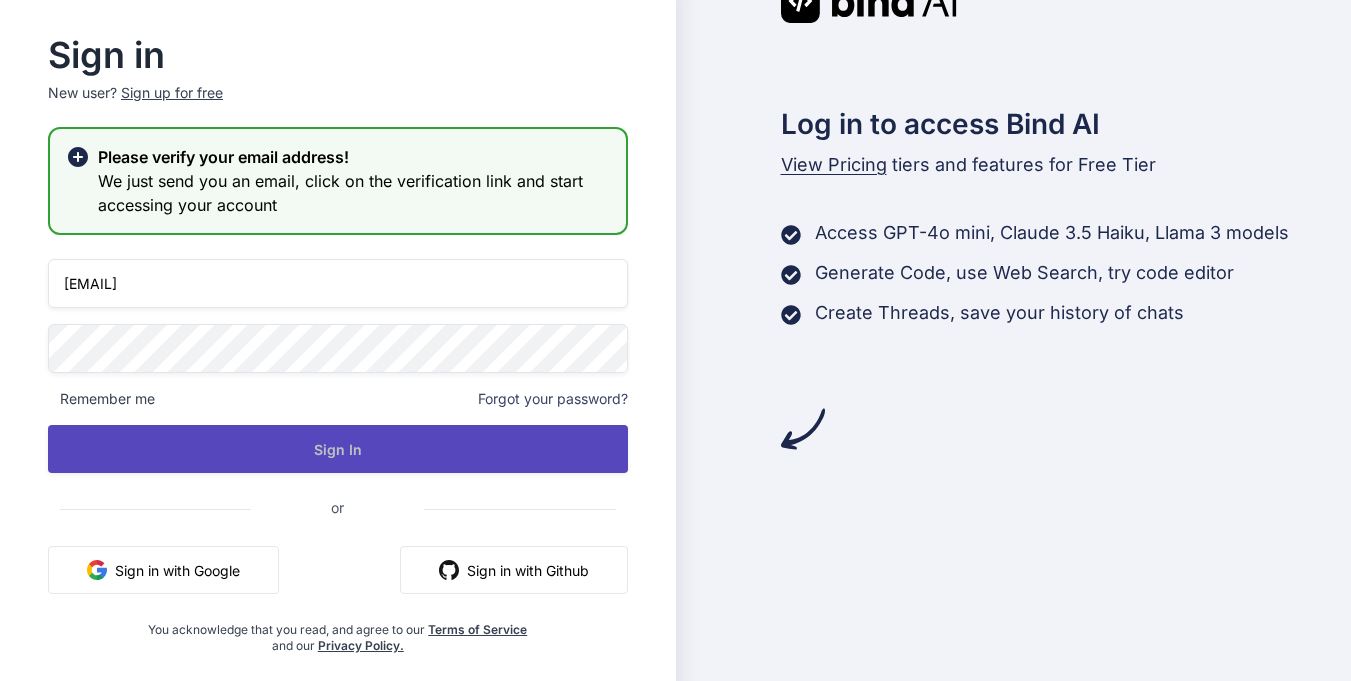 click on "Sign In" at bounding box center (338, 449) 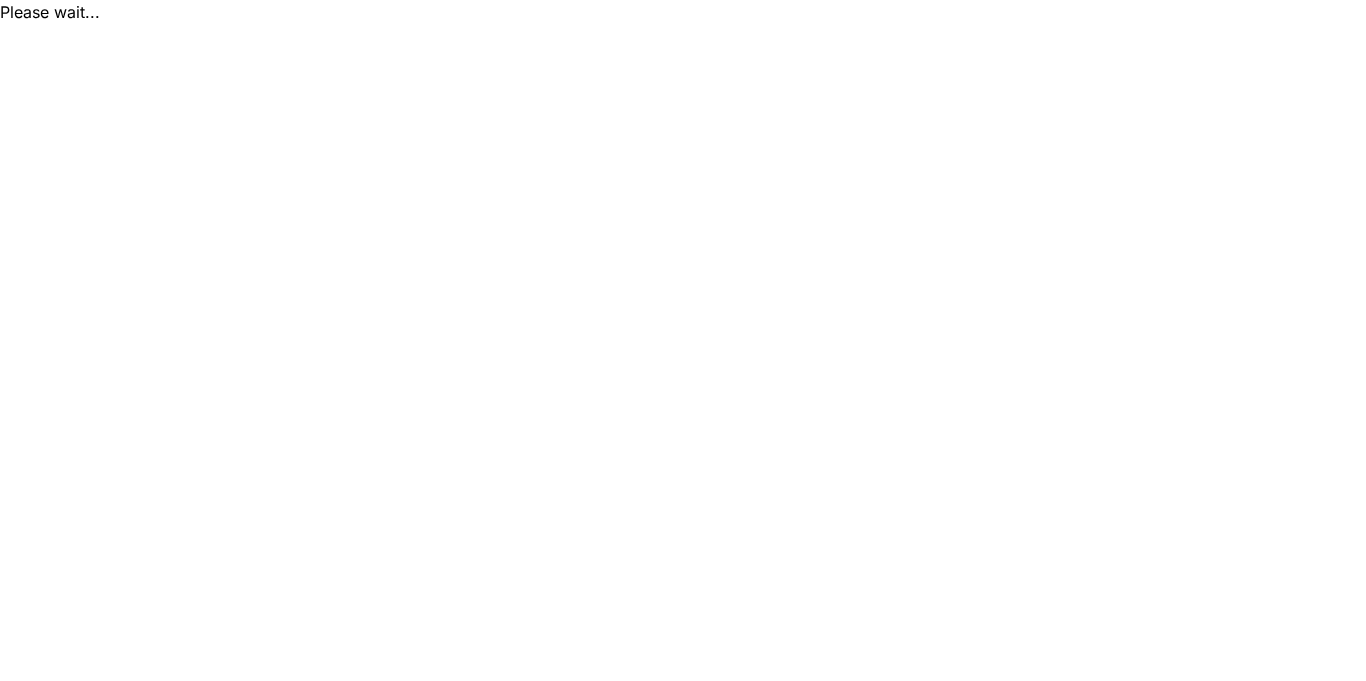 scroll, scrollTop: 0, scrollLeft: 0, axis: both 